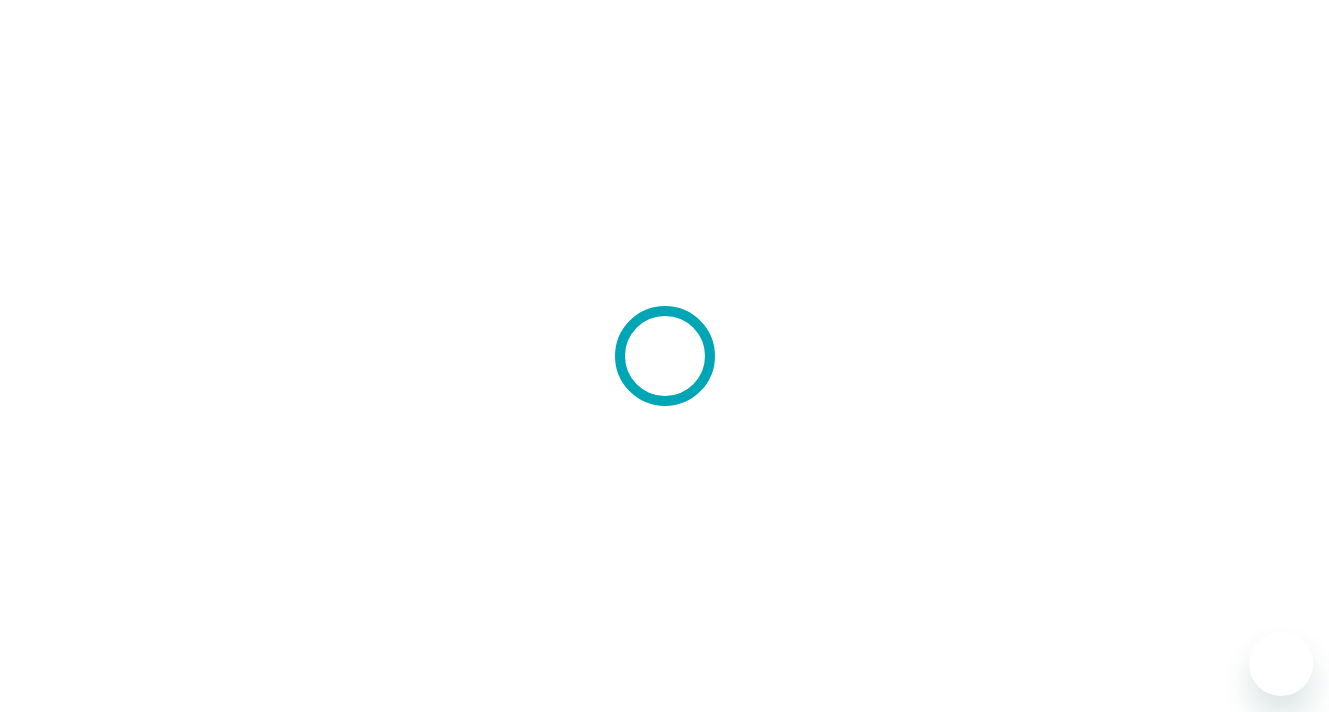 scroll, scrollTop: 0, scrollLeft: 0, axis: both 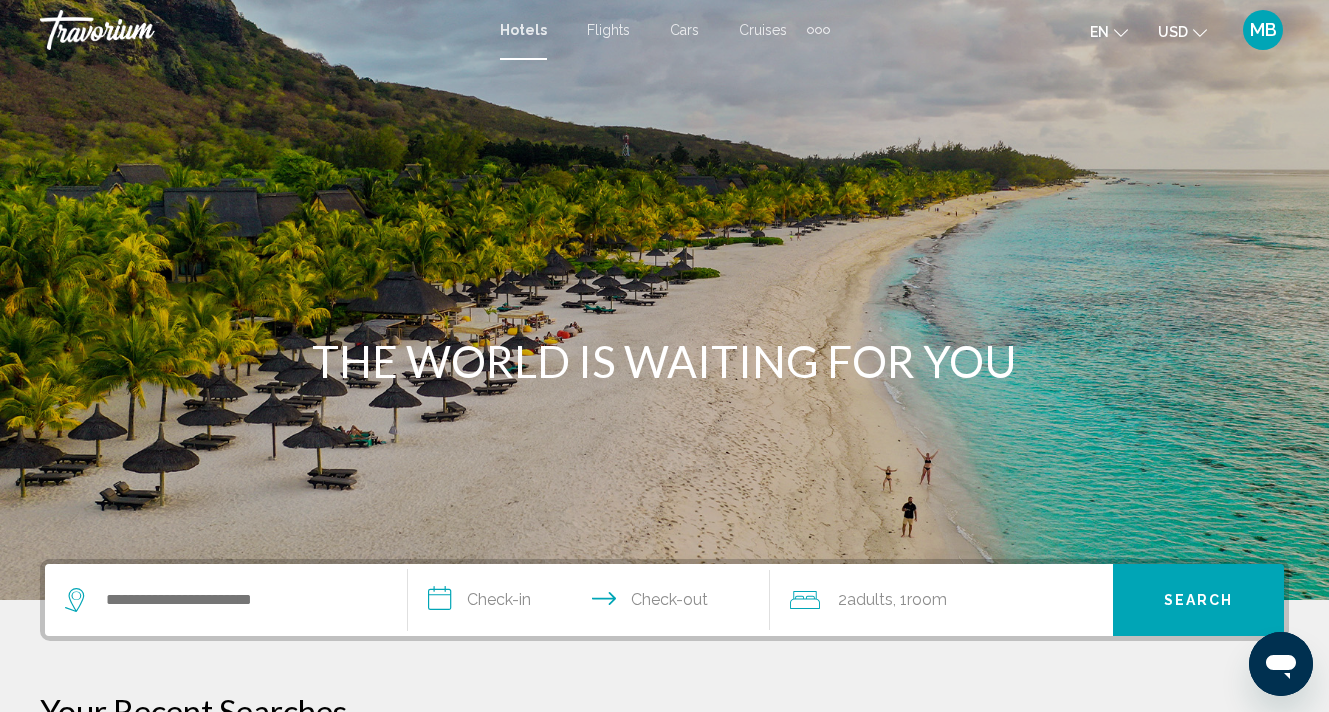 click at bounding box center [818, 30] 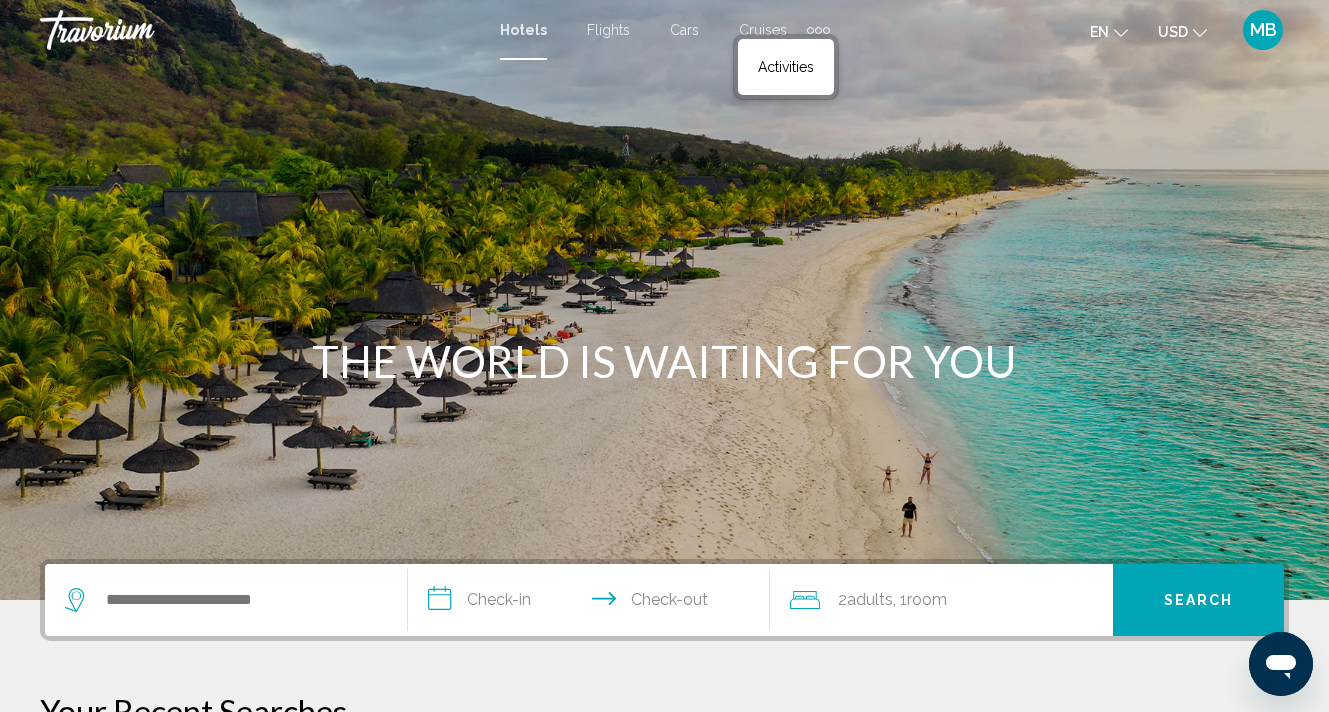 click at bounding box center (664, 300) 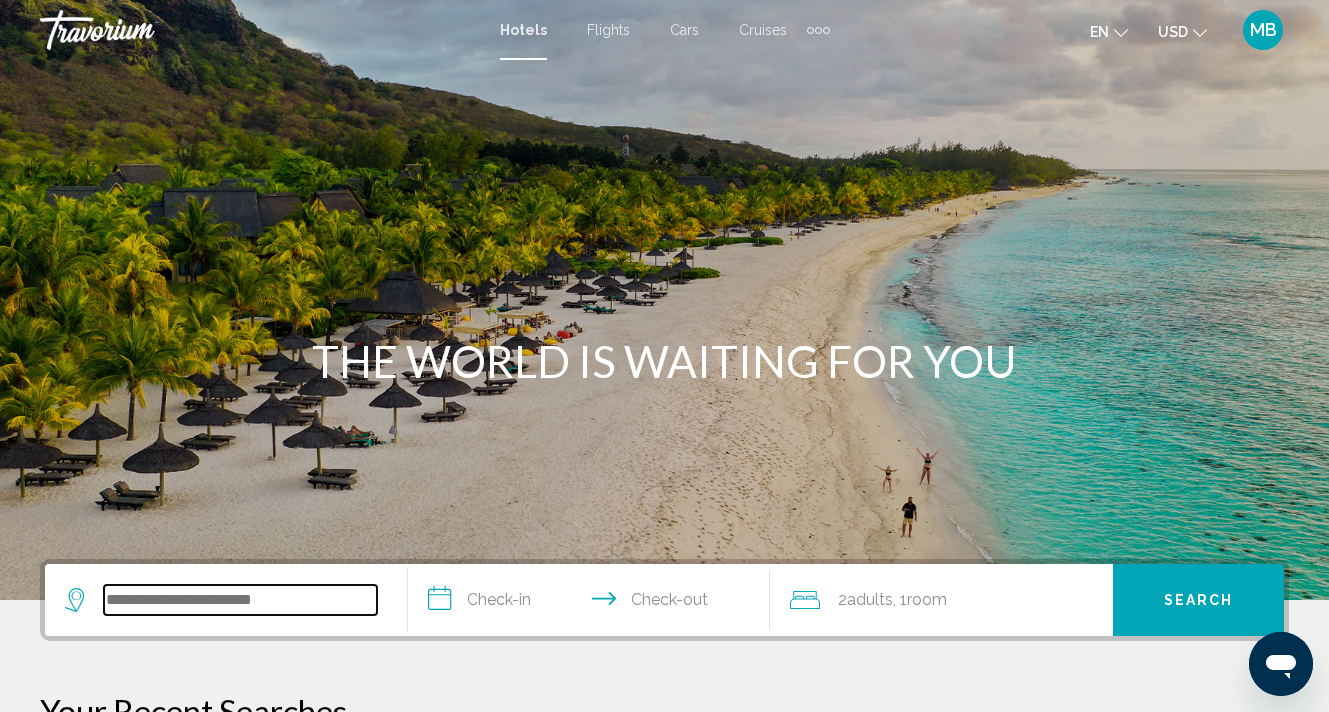 click at bounding box center [240, 600] 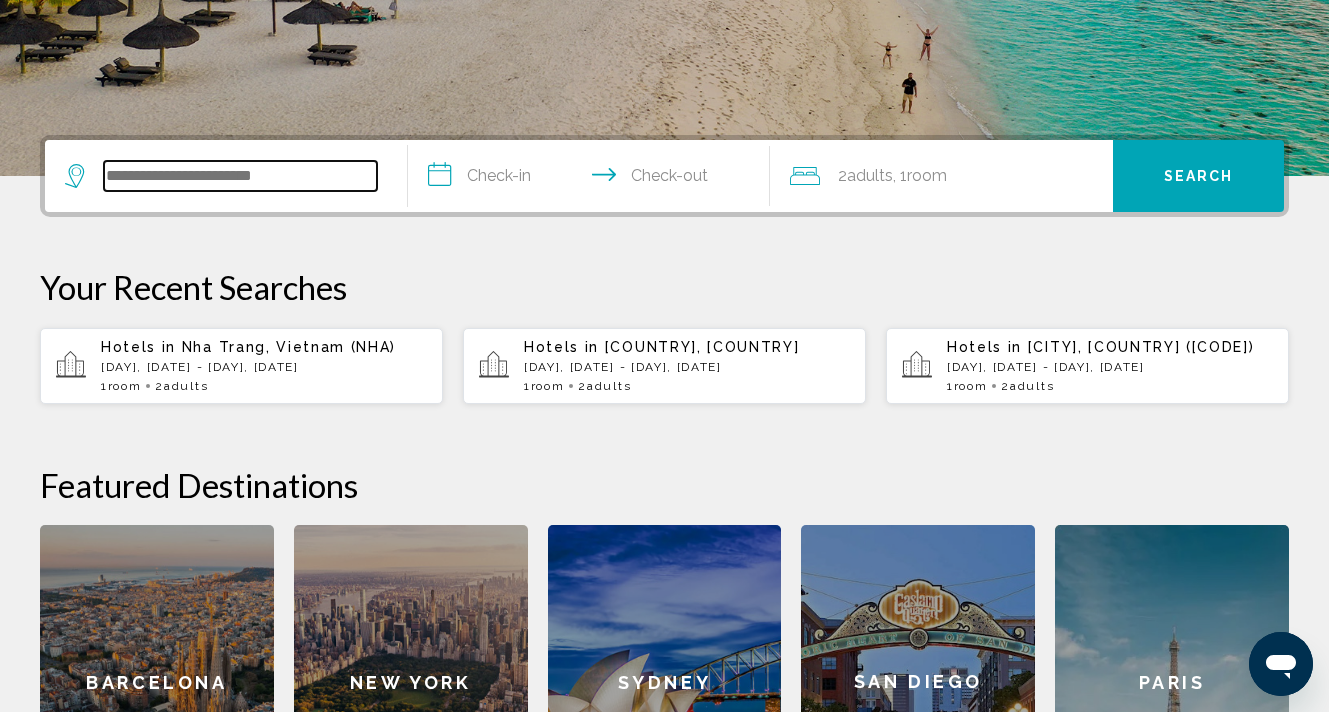 scroll, scrollTop: 494, scrollLeft: 0, axis: vertical 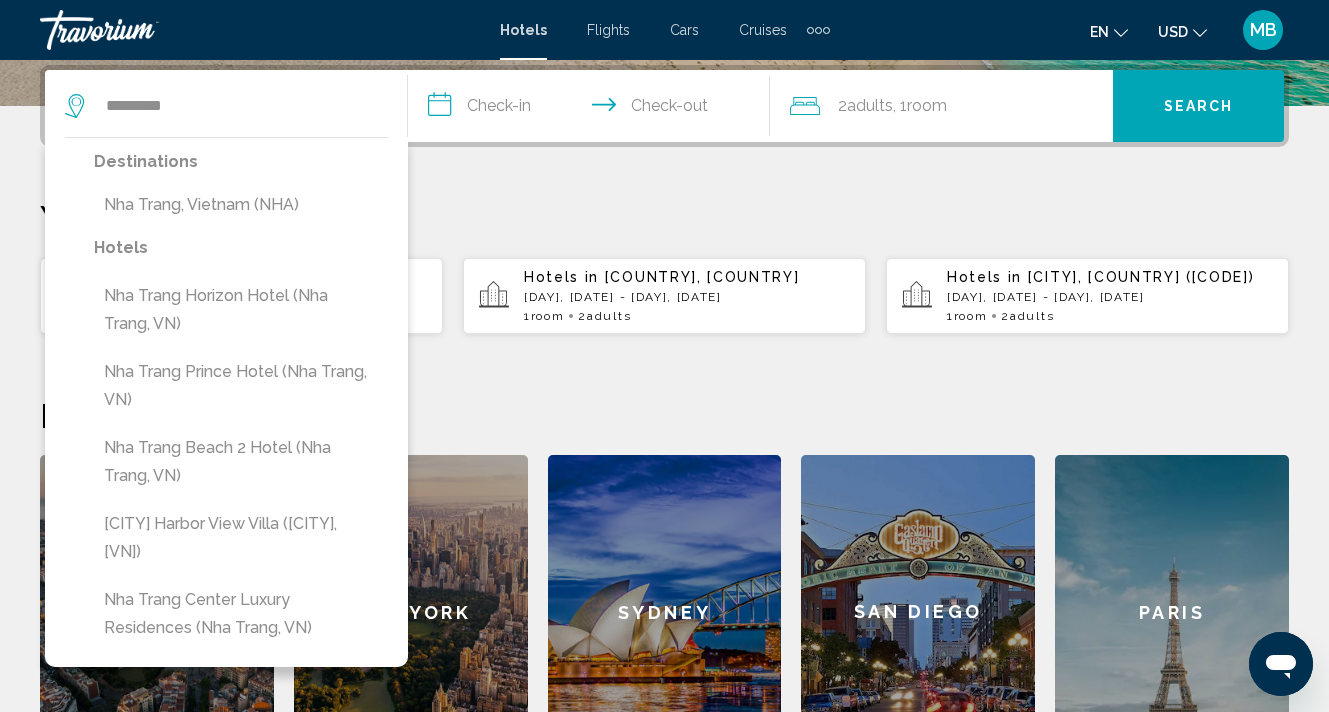 click on "Nha Trang, Vietnam (NHA)" at bounding box center (241, 205) 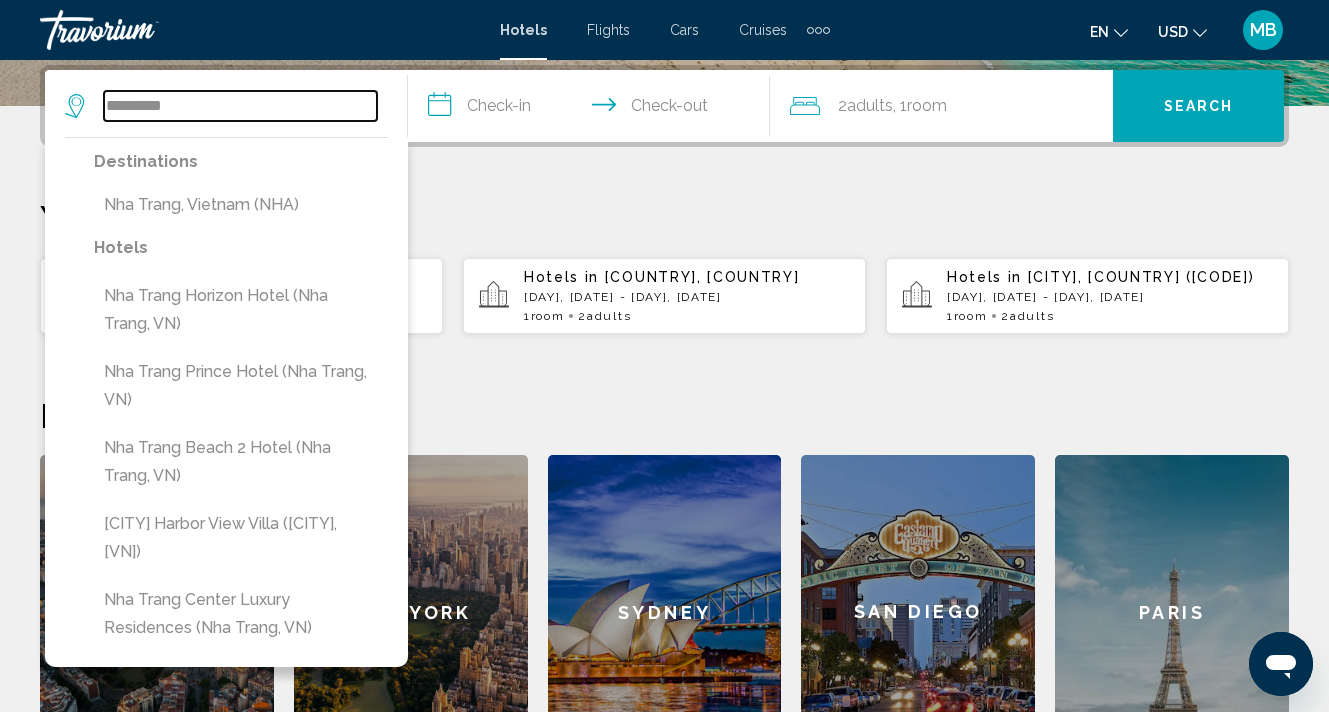 type on "**********" 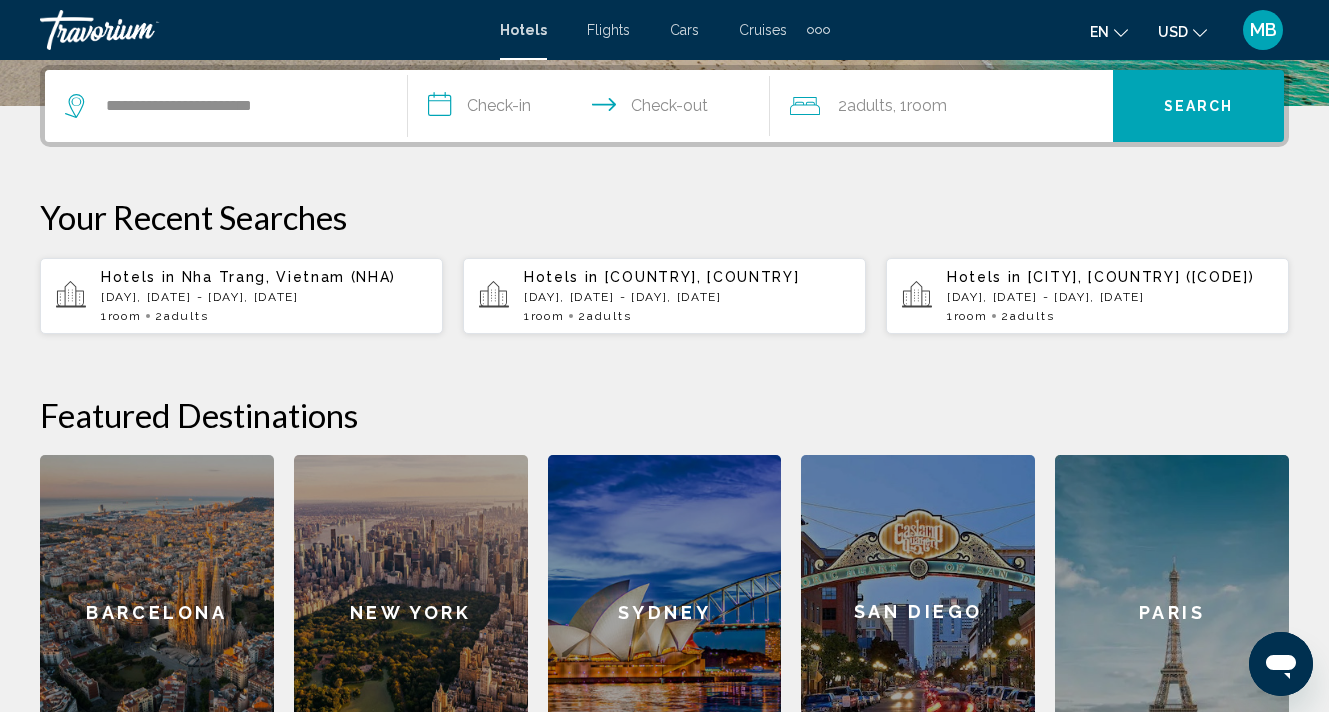 click on "**********" at bounding box center [593, 109] 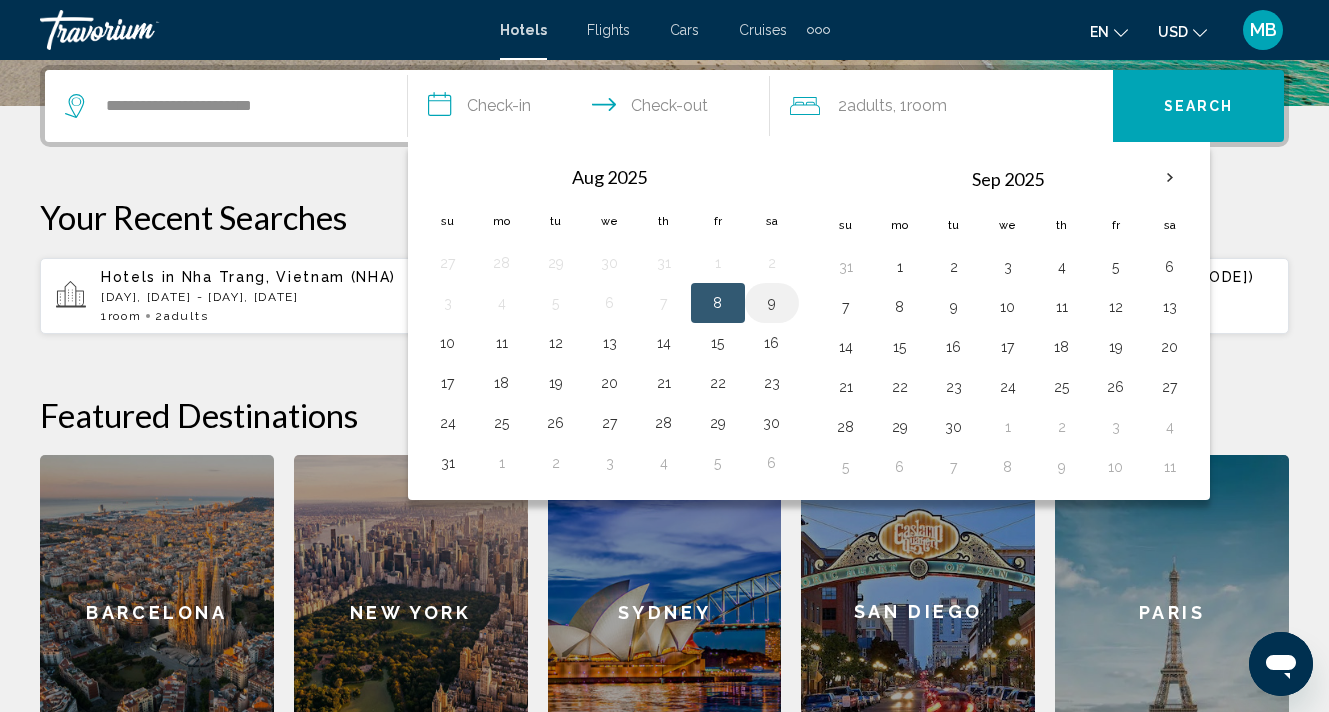 click on "9" at bounding box center (772, 303) 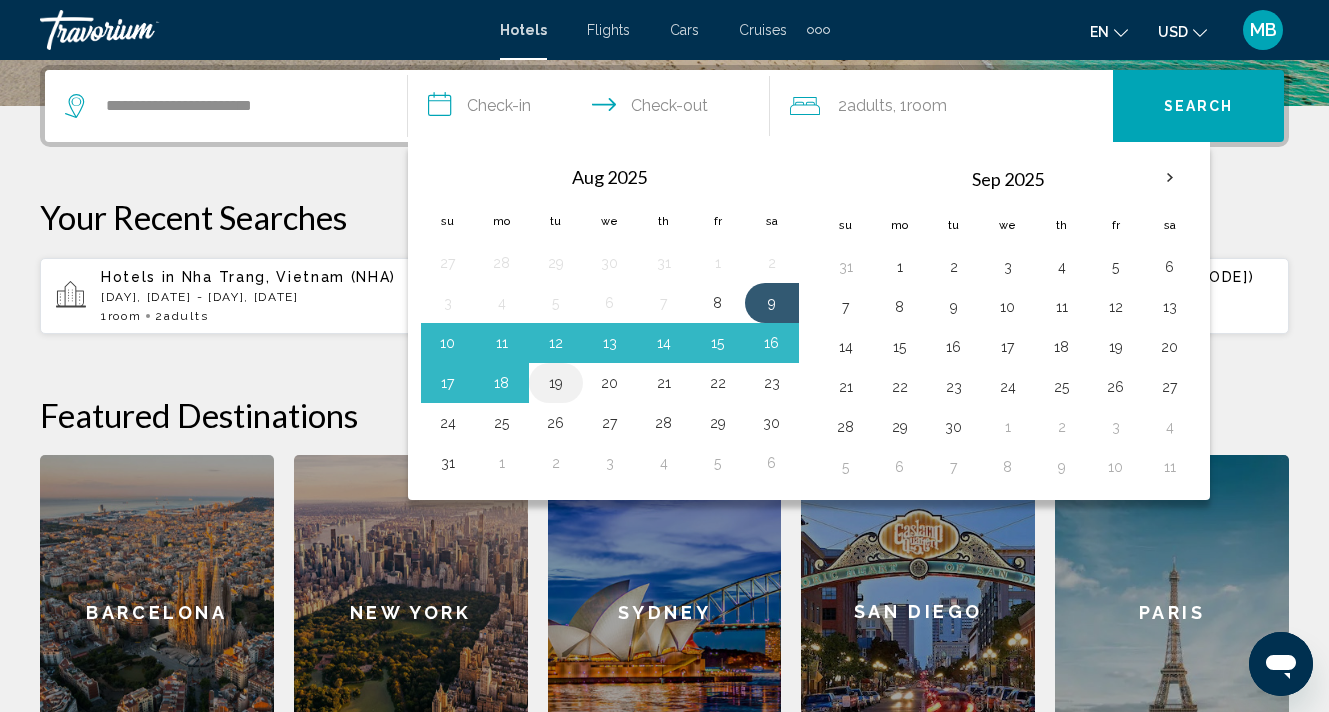 click on "19" at bounding box center (556, 383) 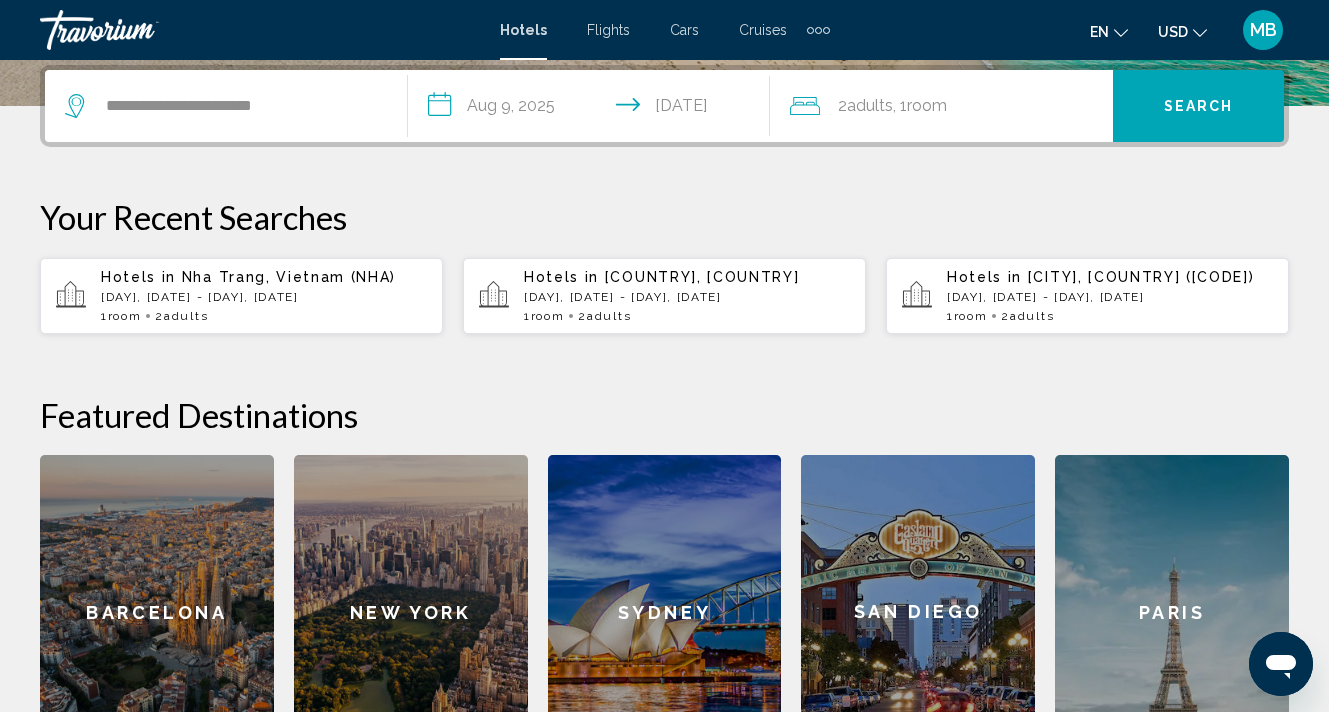 click on "Search" at bounding box center (1199, 107) 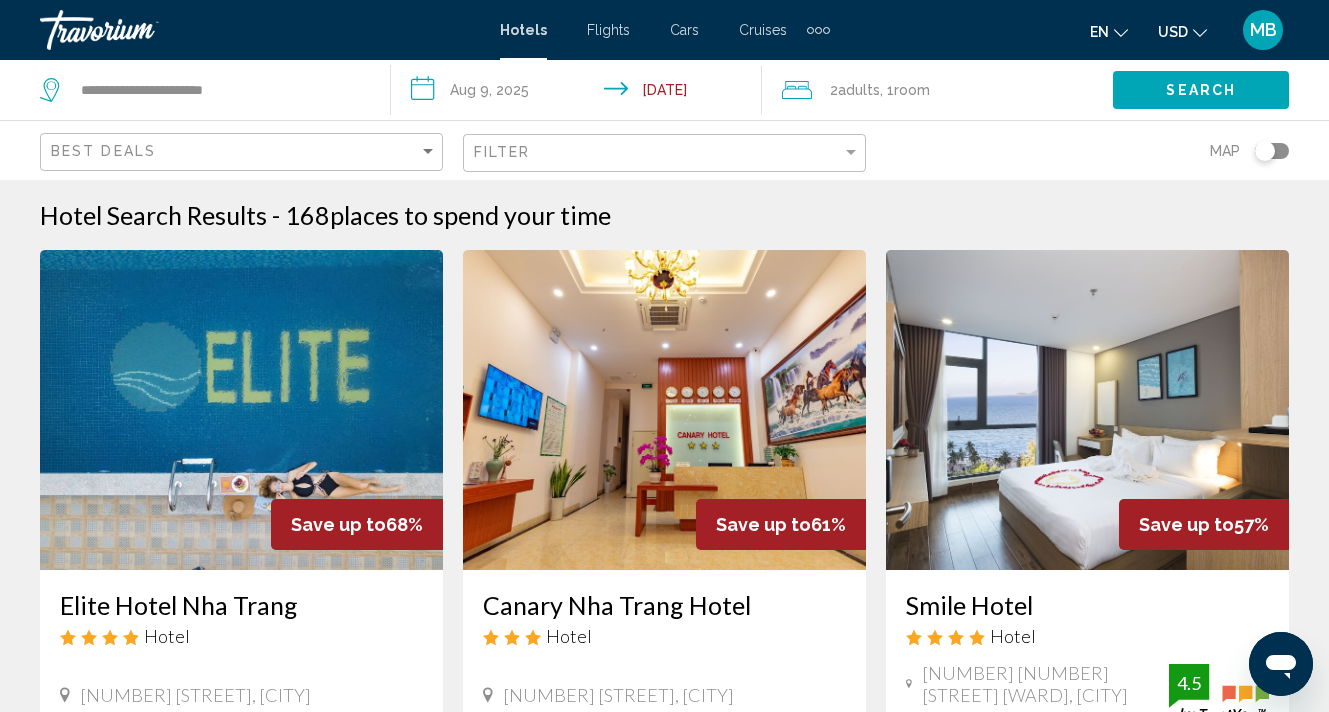 scroll, scrollTop: 0, scrollLeft: 0, axis: both 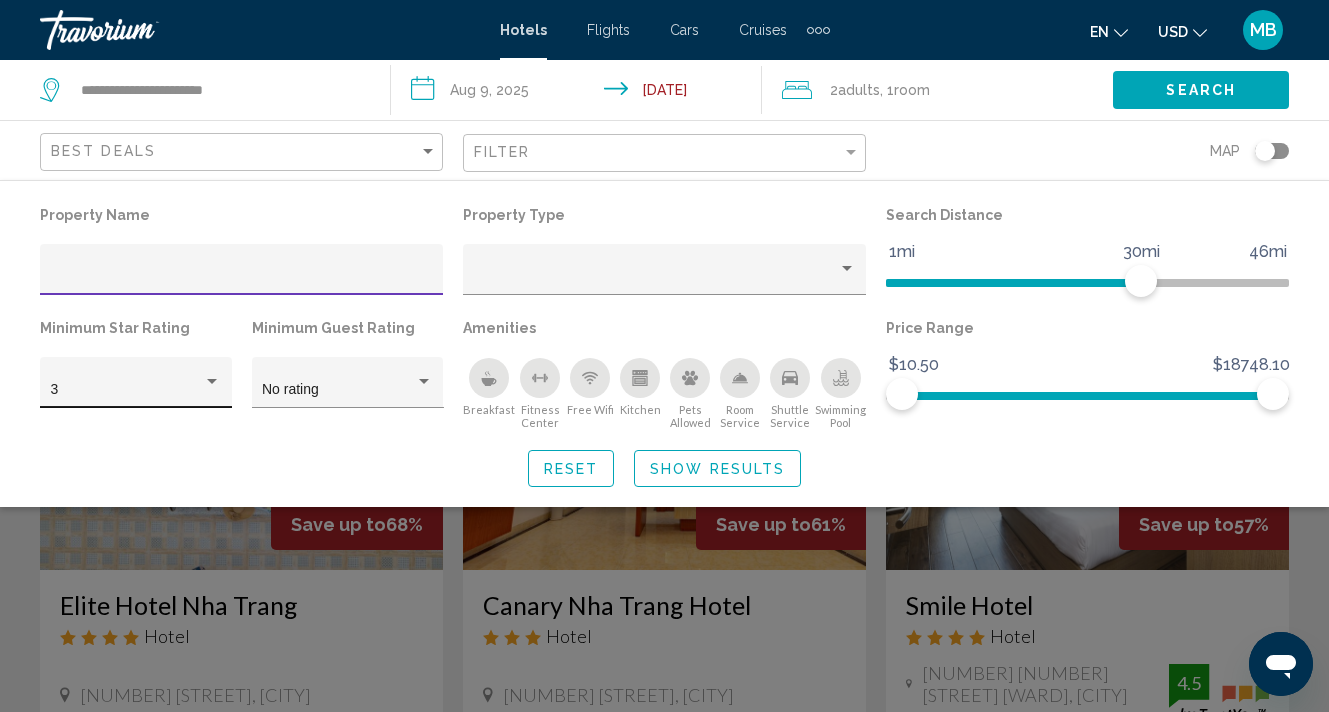click at bounding box center [212, 382] 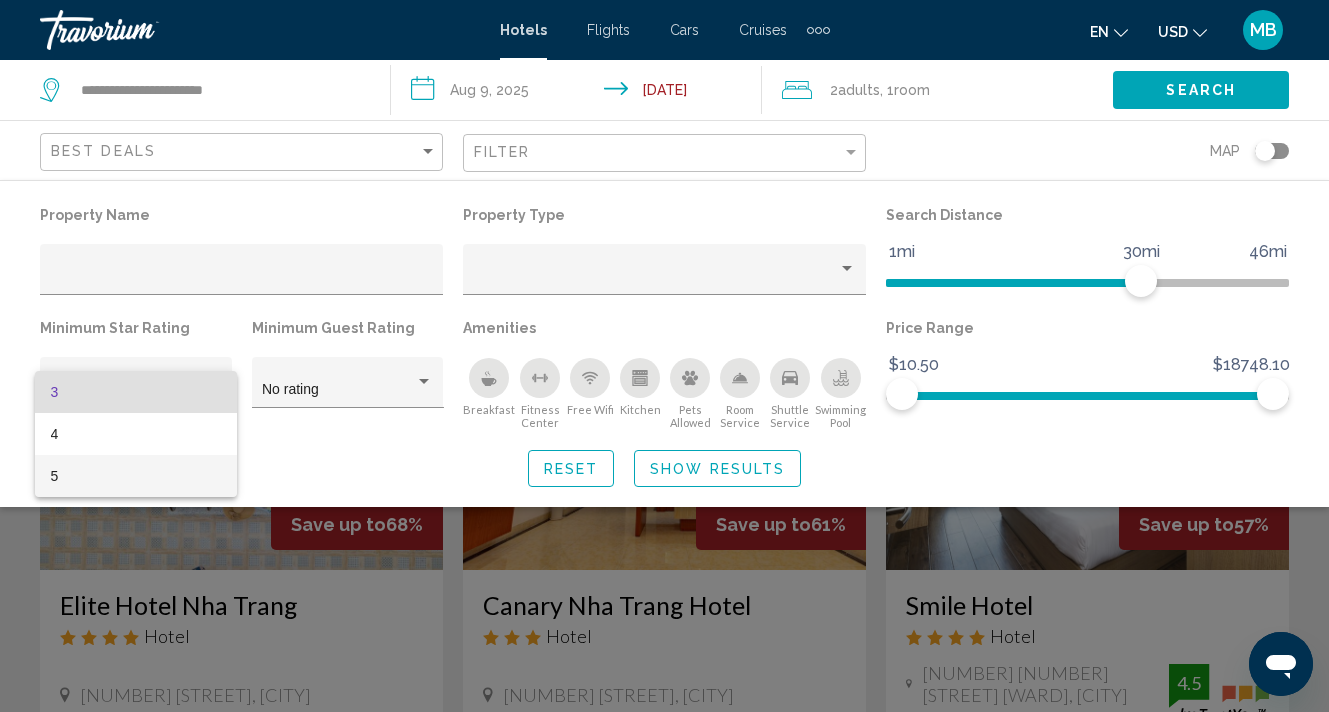 click on "5" at bounding box center [136, 476] 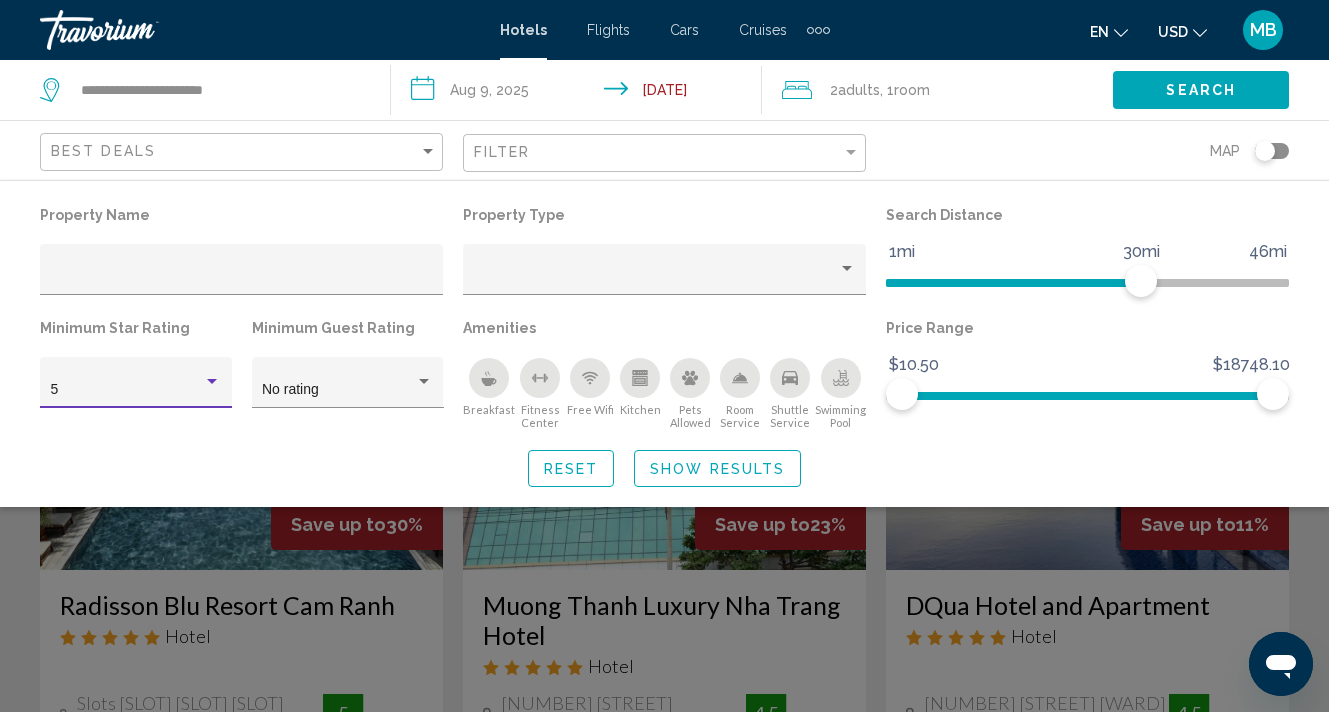 click 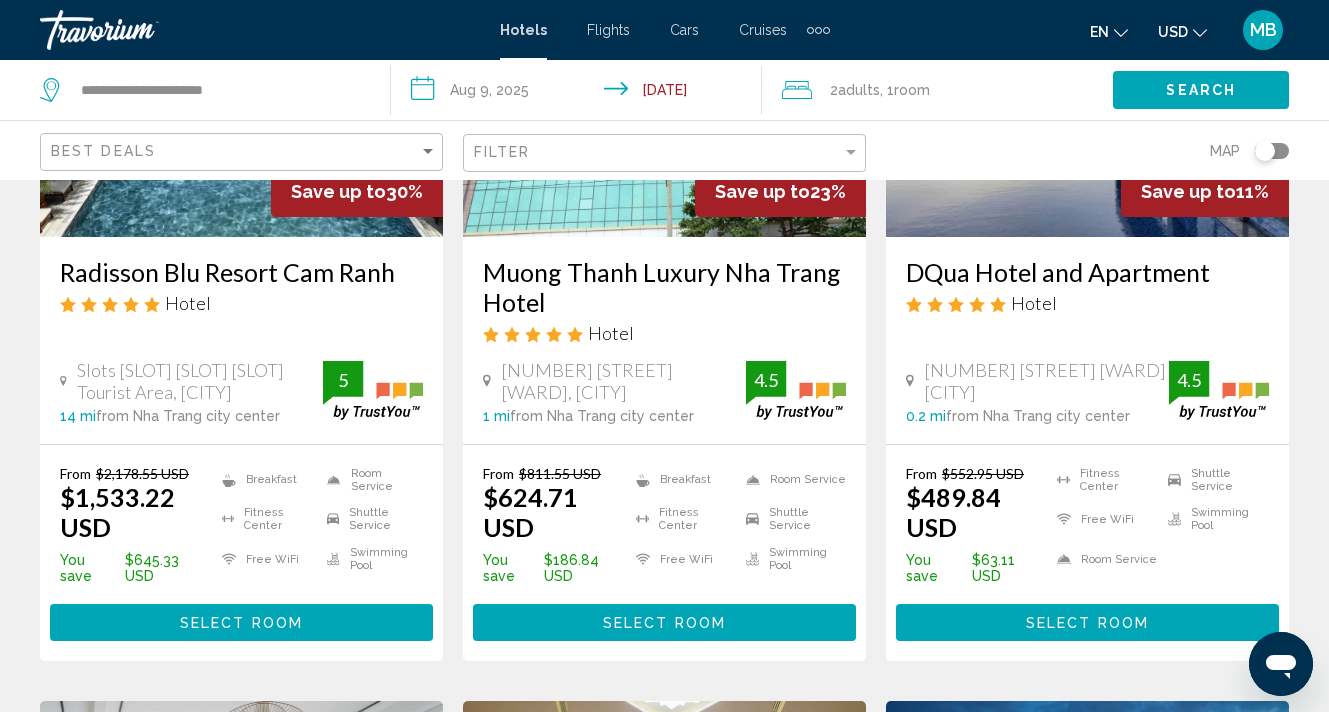 scroll, scrollTop: 333, scrollLeft: 0, axis: vertical 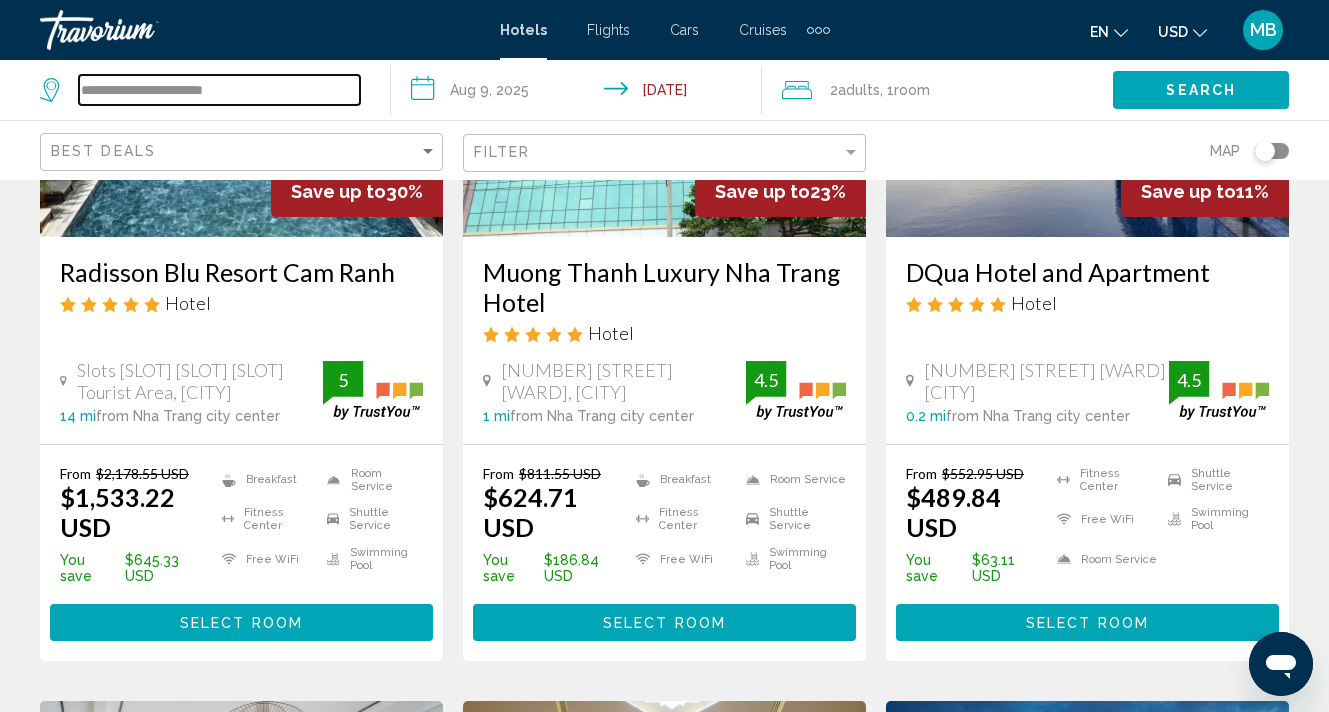 click on "**********" at bounding box center [219, 90] 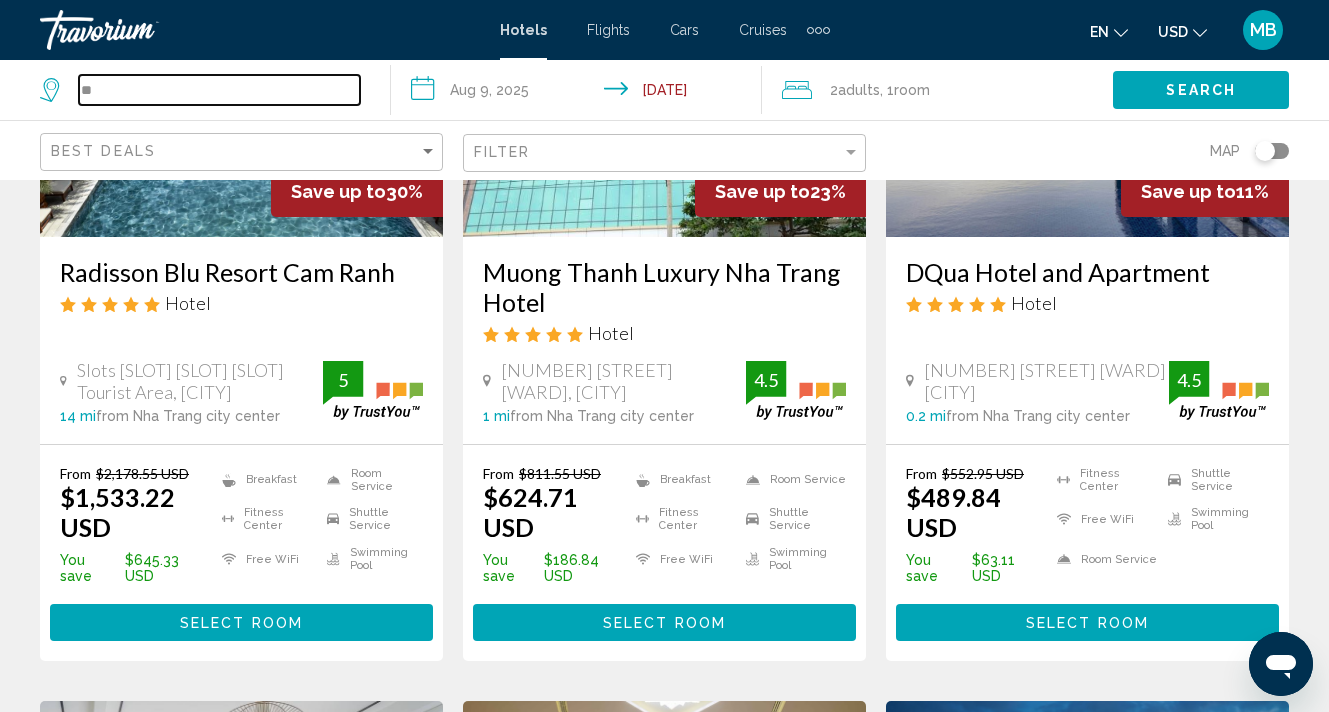 type on "*" 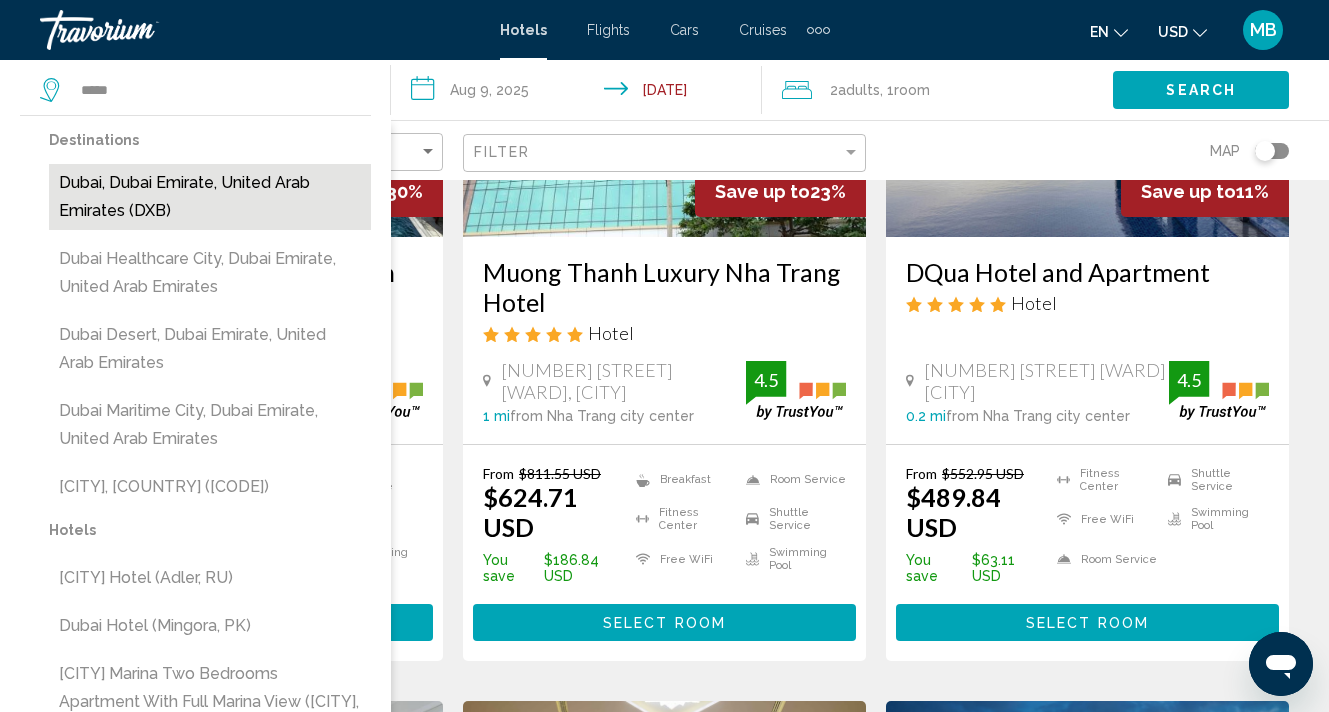 click on "Dubai, Dubai Emirate, United Arab Emirates (DXB)" at bounding box center [210, 197] 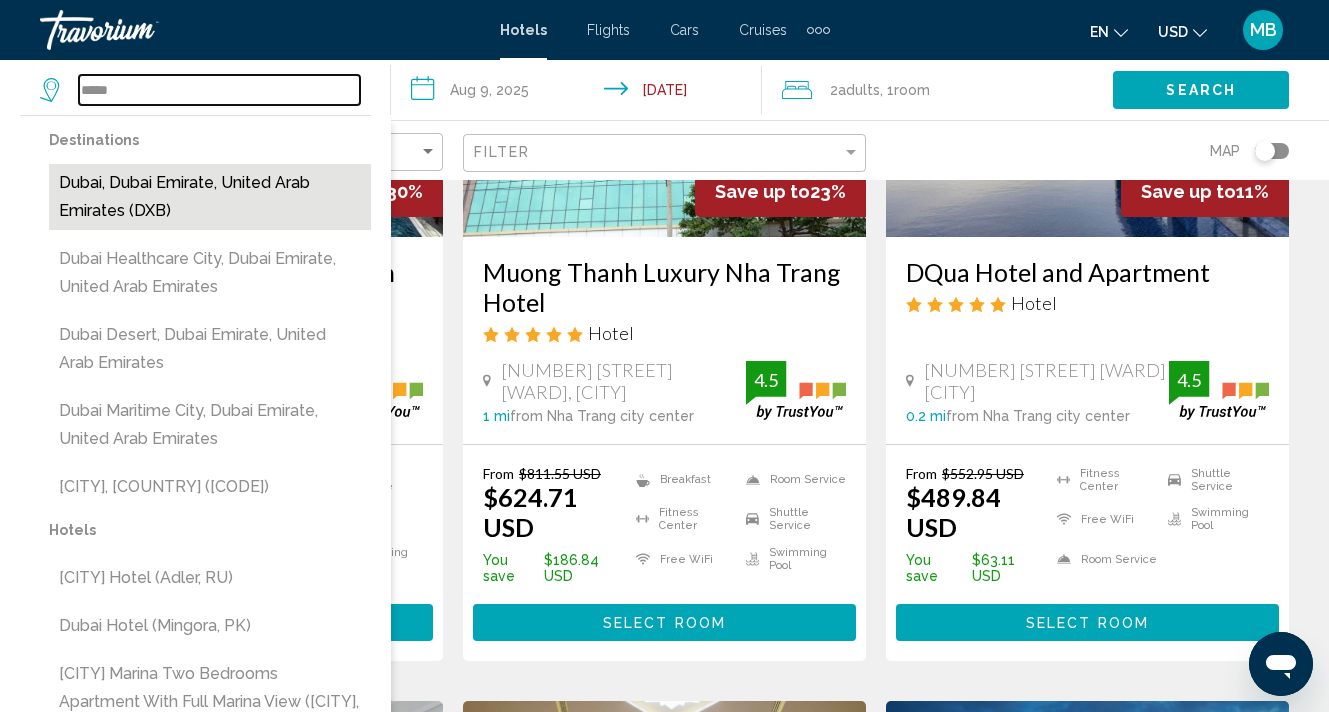 type on "**********" 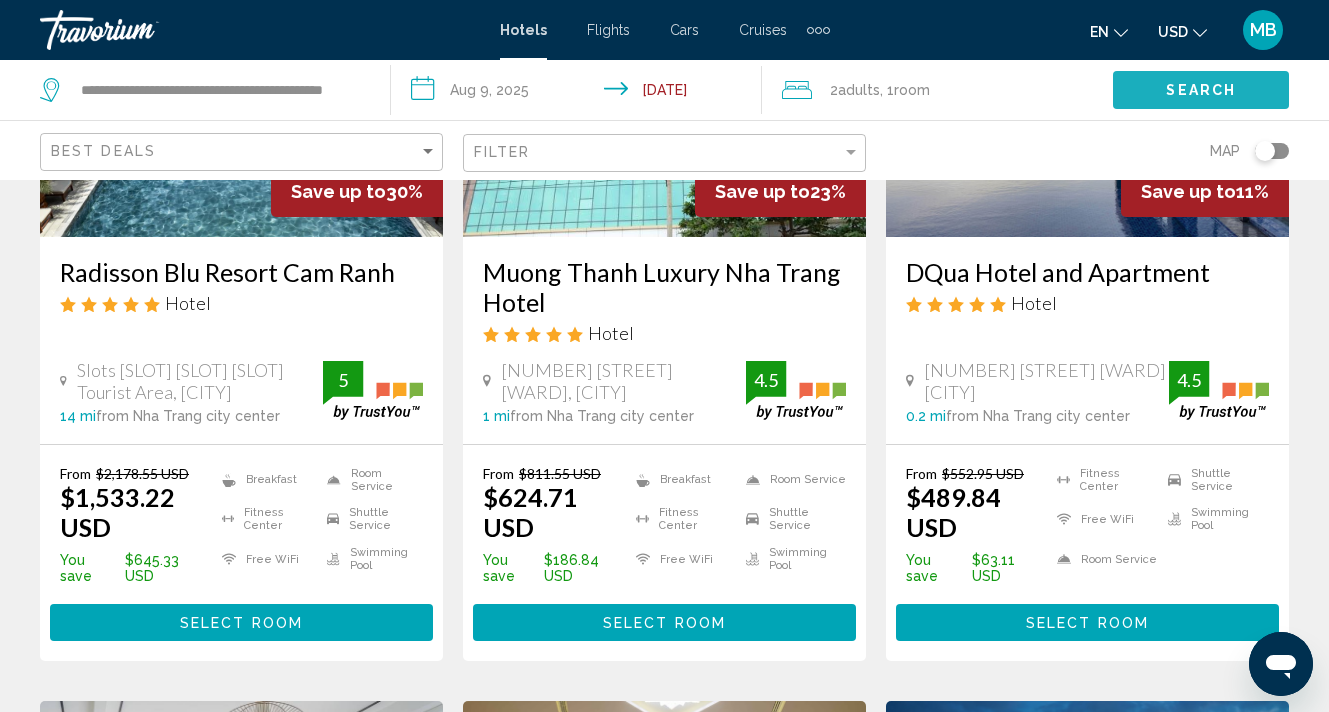 click on "Search" 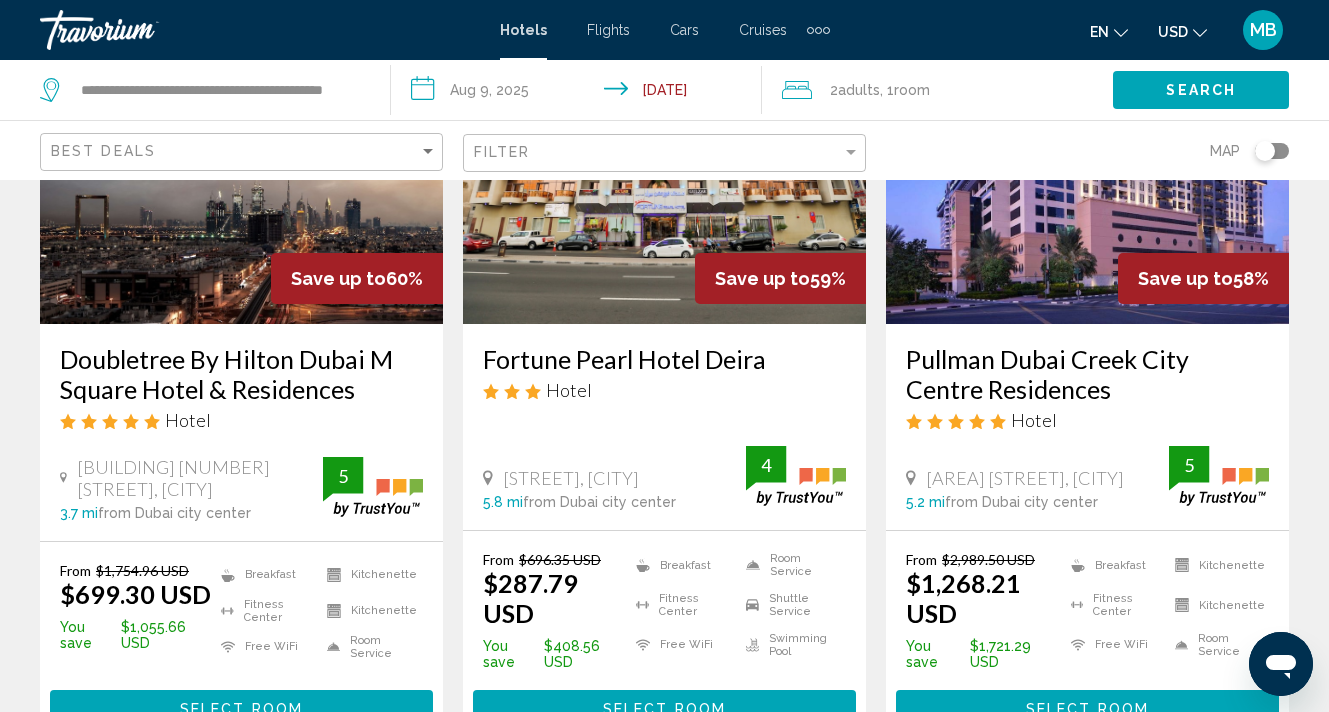 scroll, scrollTop: 1838, scrollLeft: 0, axis: vertical 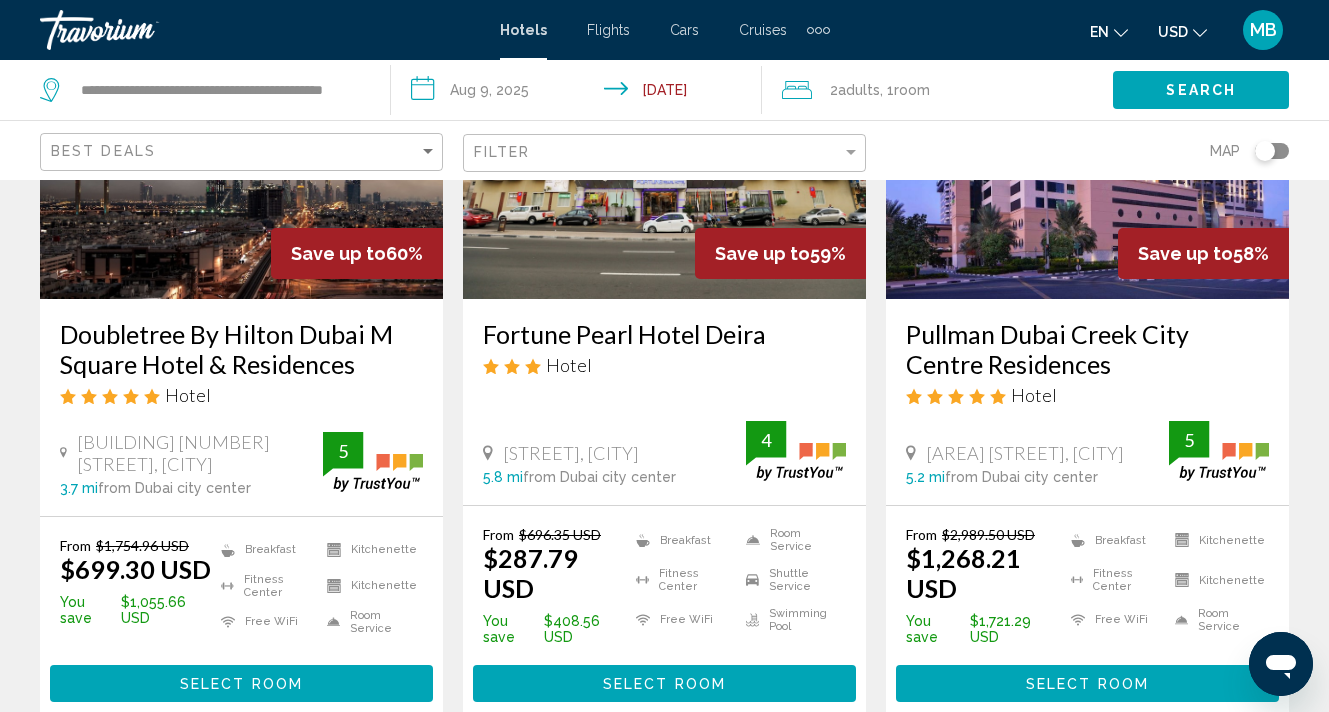 click 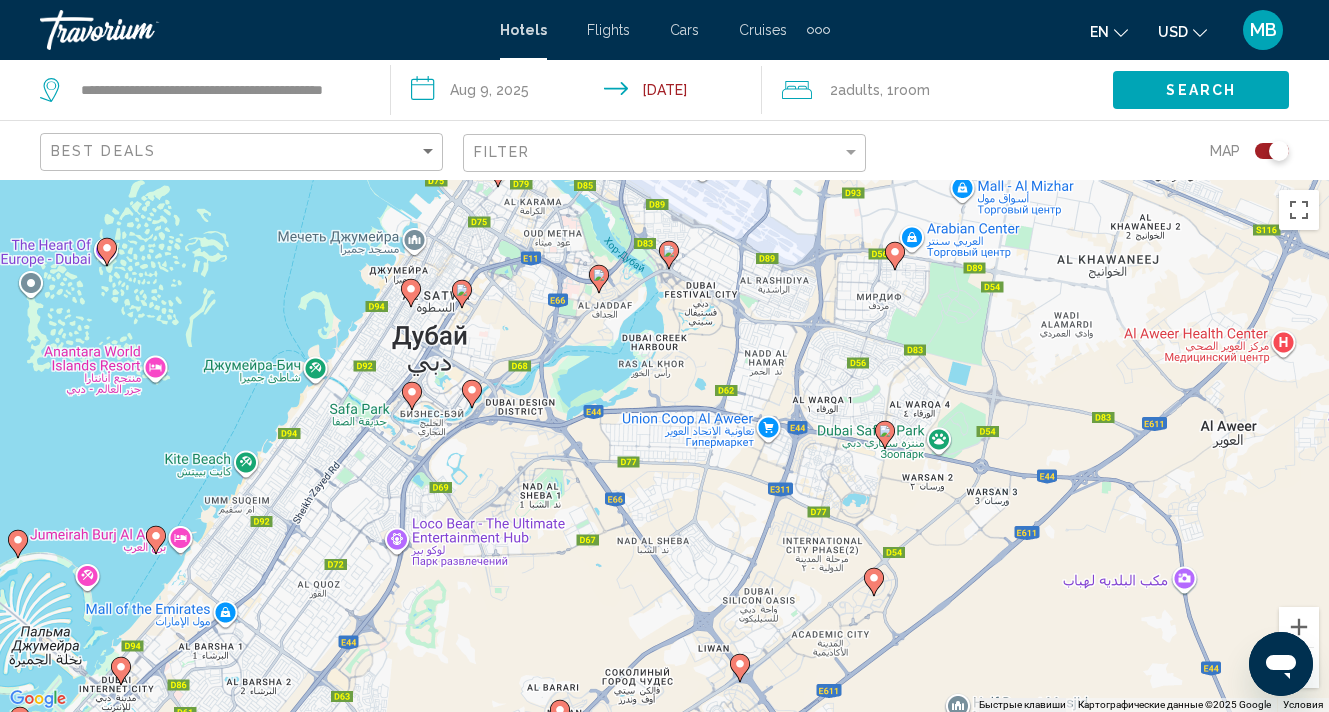 click on "Чтобы активировать перетаскивание с помощью клавиатуры, нажмите Alt + Ввод. После этого перемещайте маркер, используя клавиши со стрелками. Чтобы завершить перетаскивание, нажмите клавишу Ввод. Чтобы отменить действие, нажмите клавишу Esc." at bounding box center [664, 446] 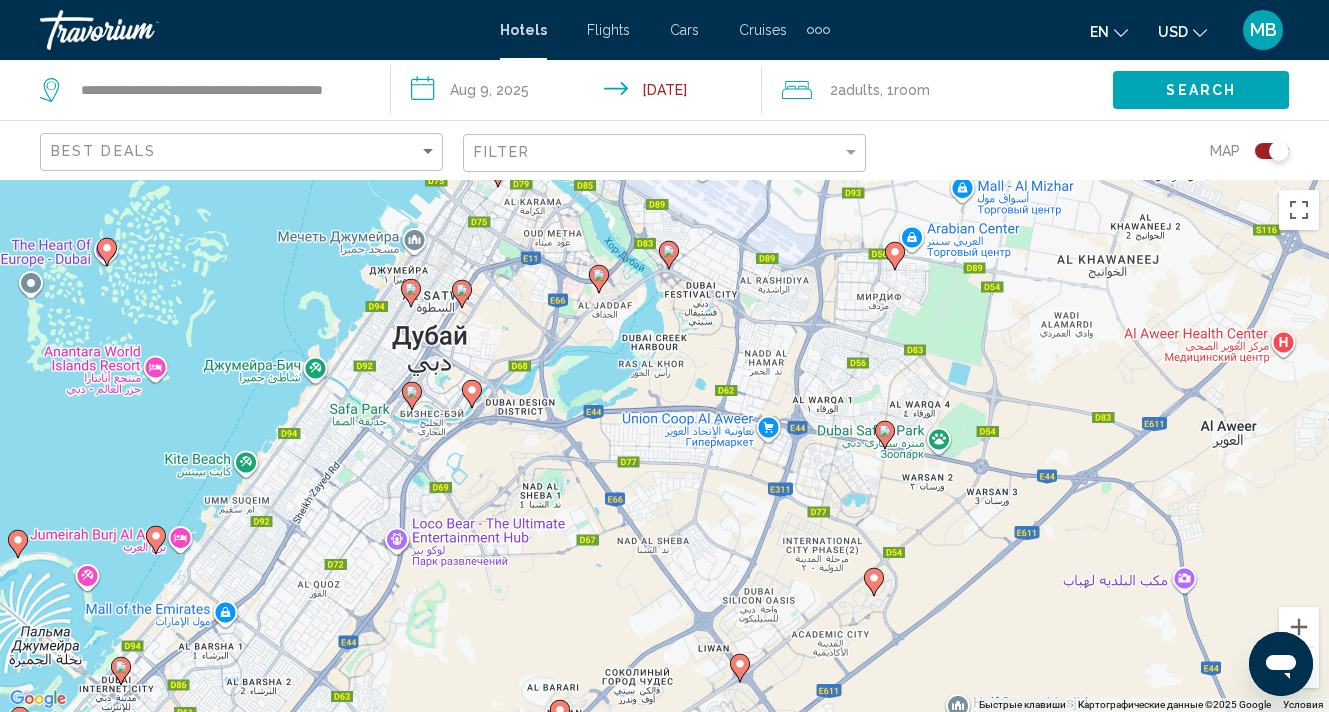 click 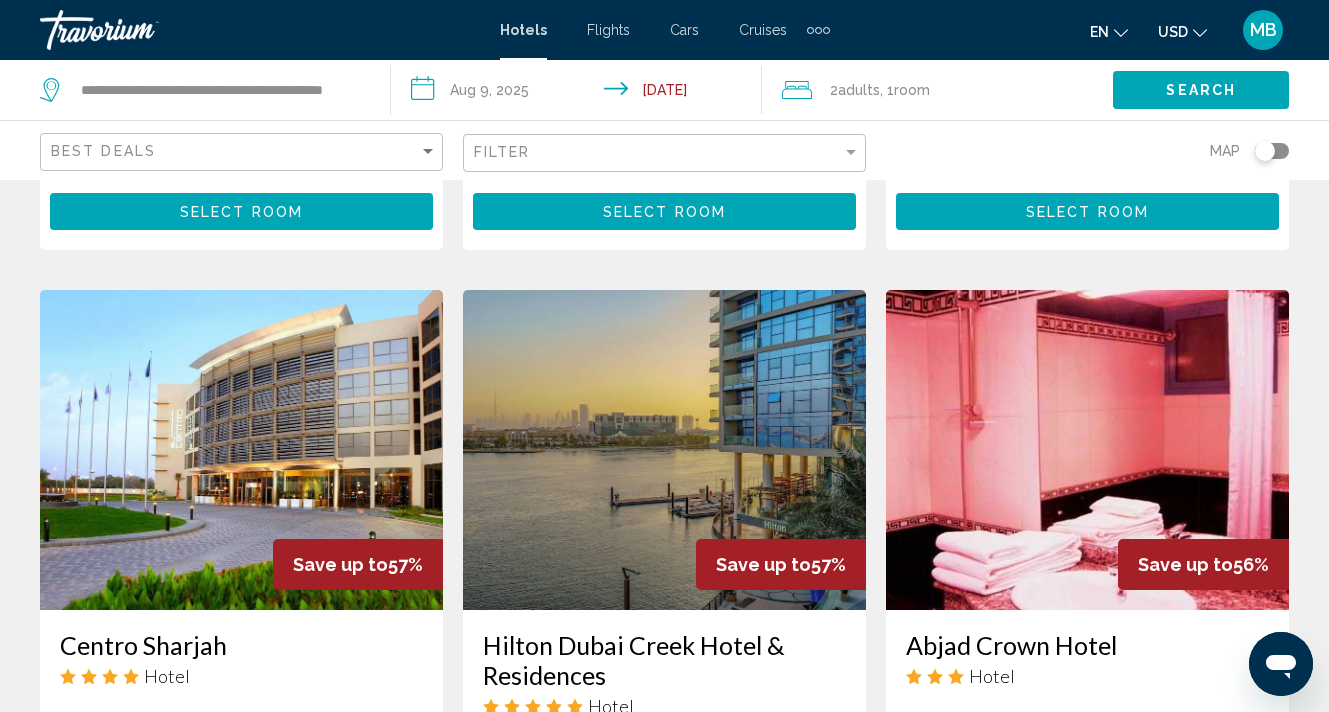 scroll, scrollTop: 2313, scrollLeft: 1, axis: both 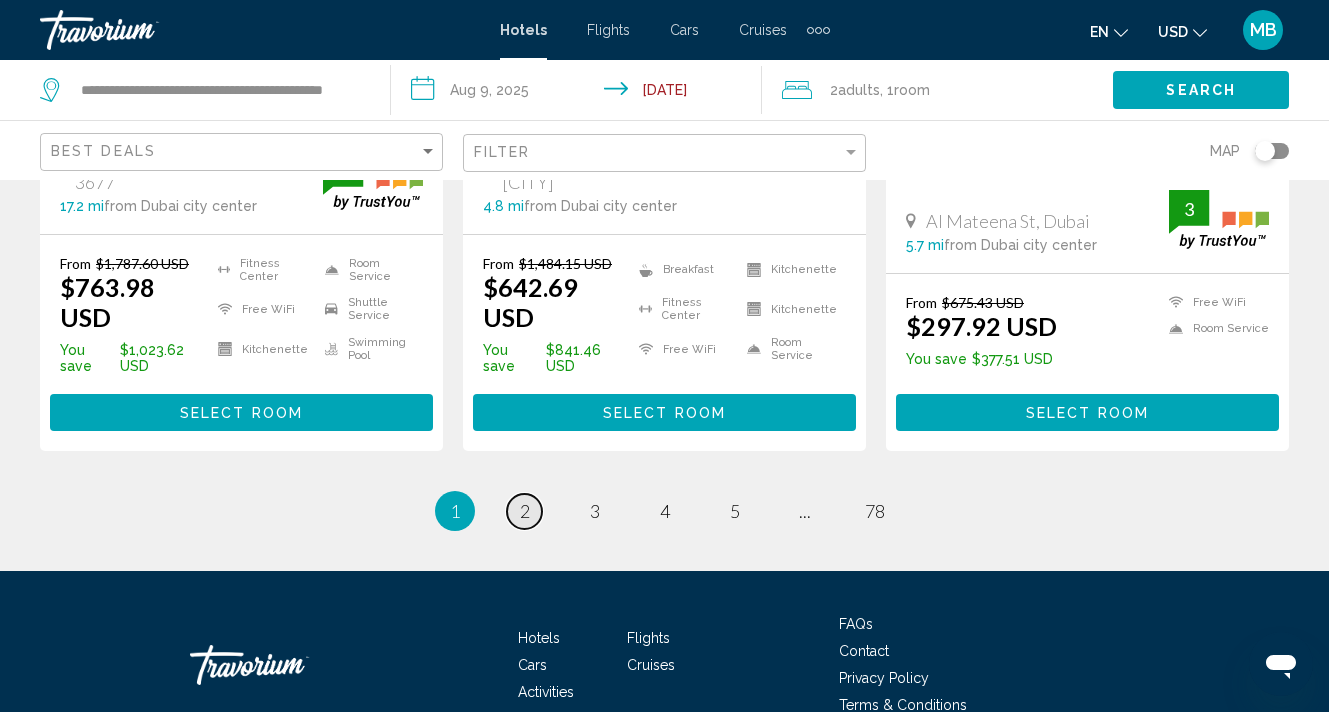 click on "page  2" at bounding box center (524, 511) 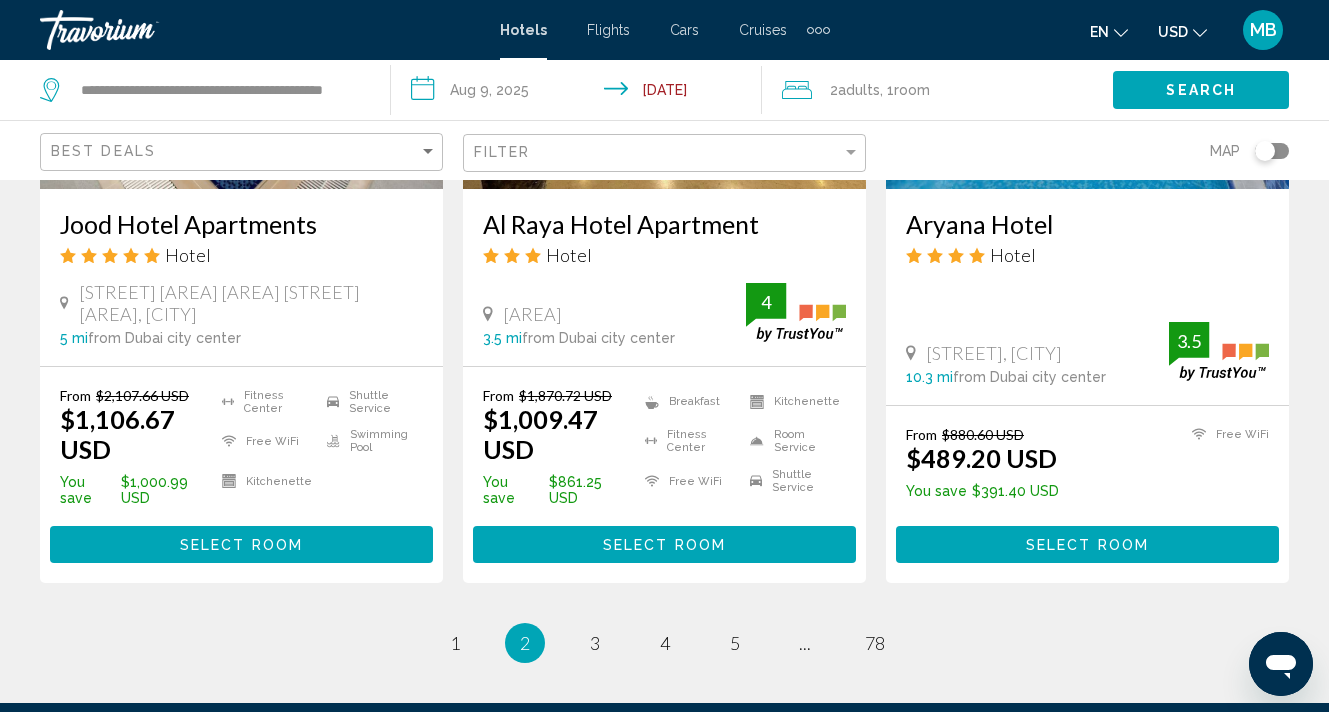 scroll, scrollTop: 2731, scrollLeft: 0, axis: vertical 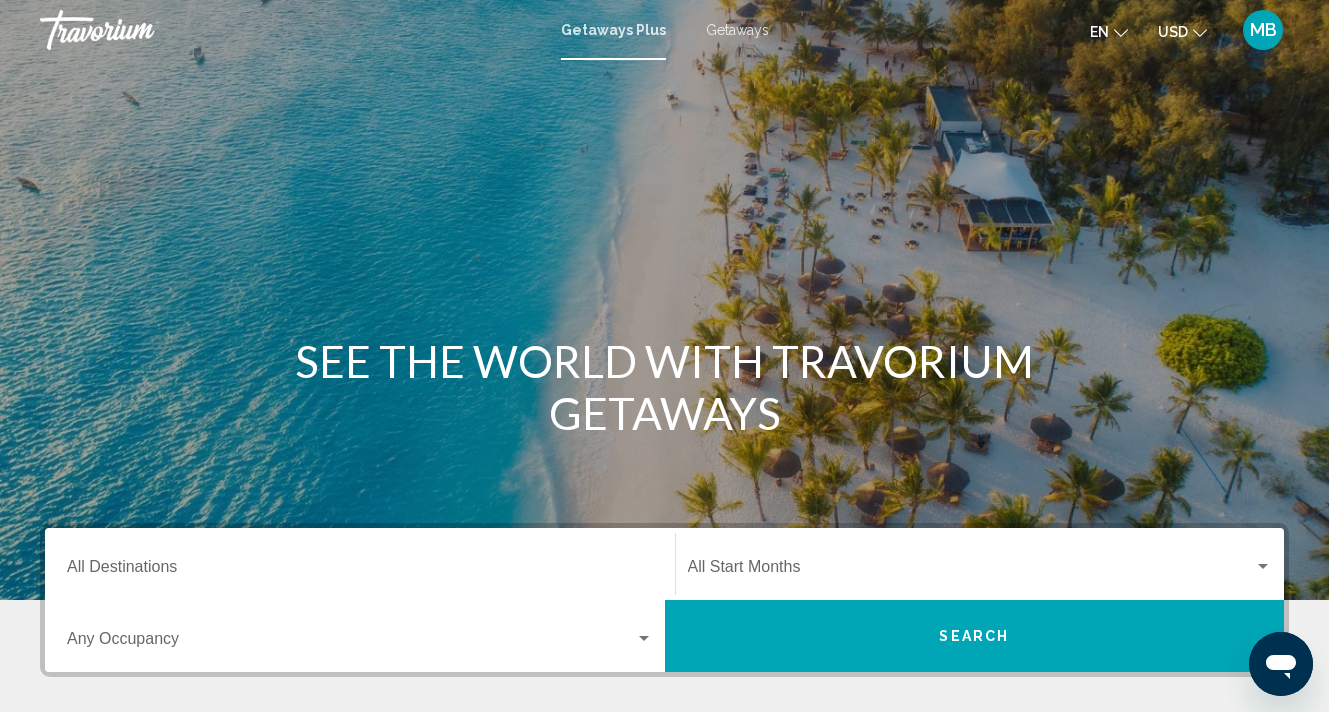 click on "Destination All Destinations" at bounding box center (360, 571) 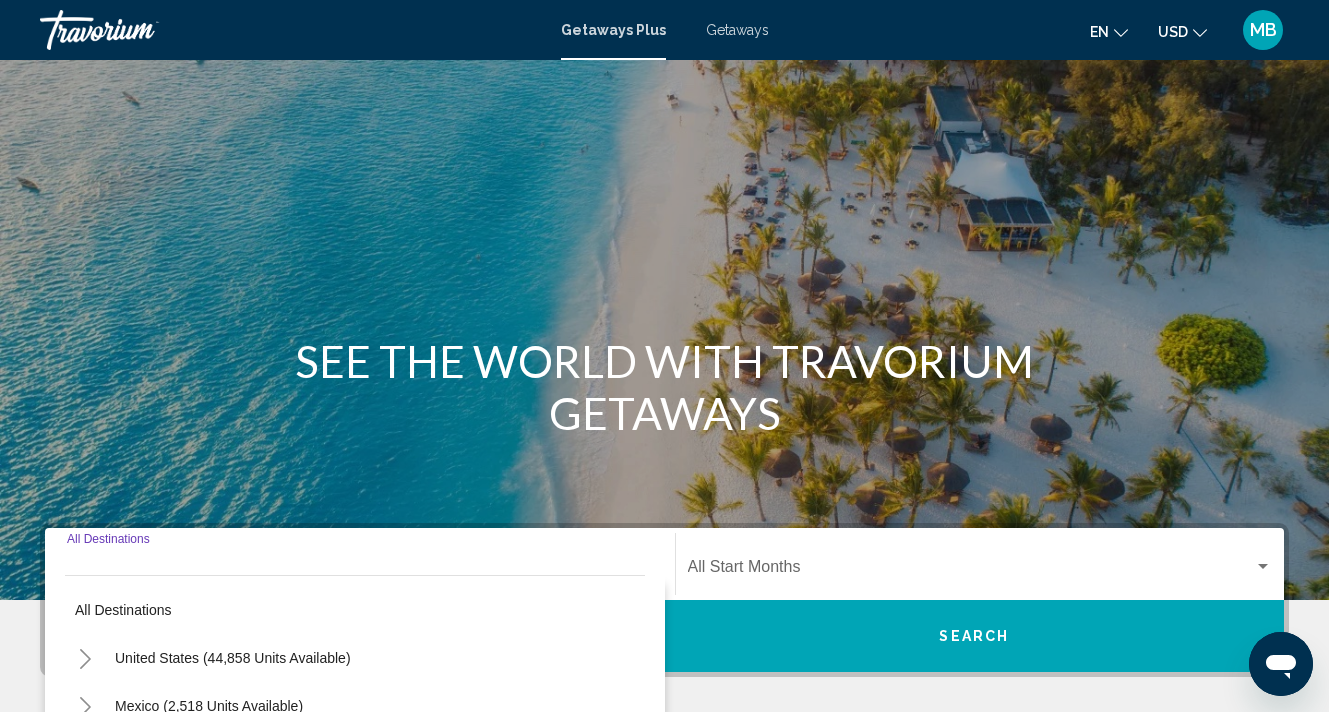scroll, scrollTop: 410, scrollLeft: 0, axis: vertical 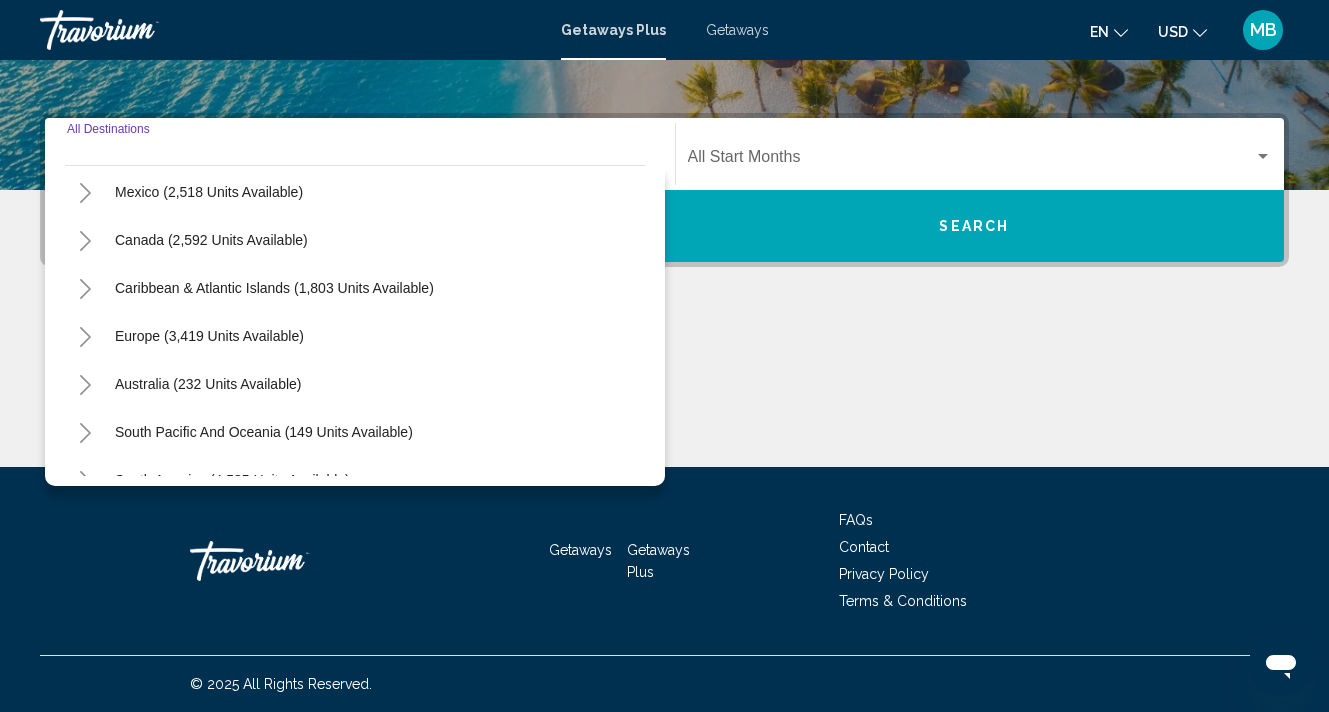 click 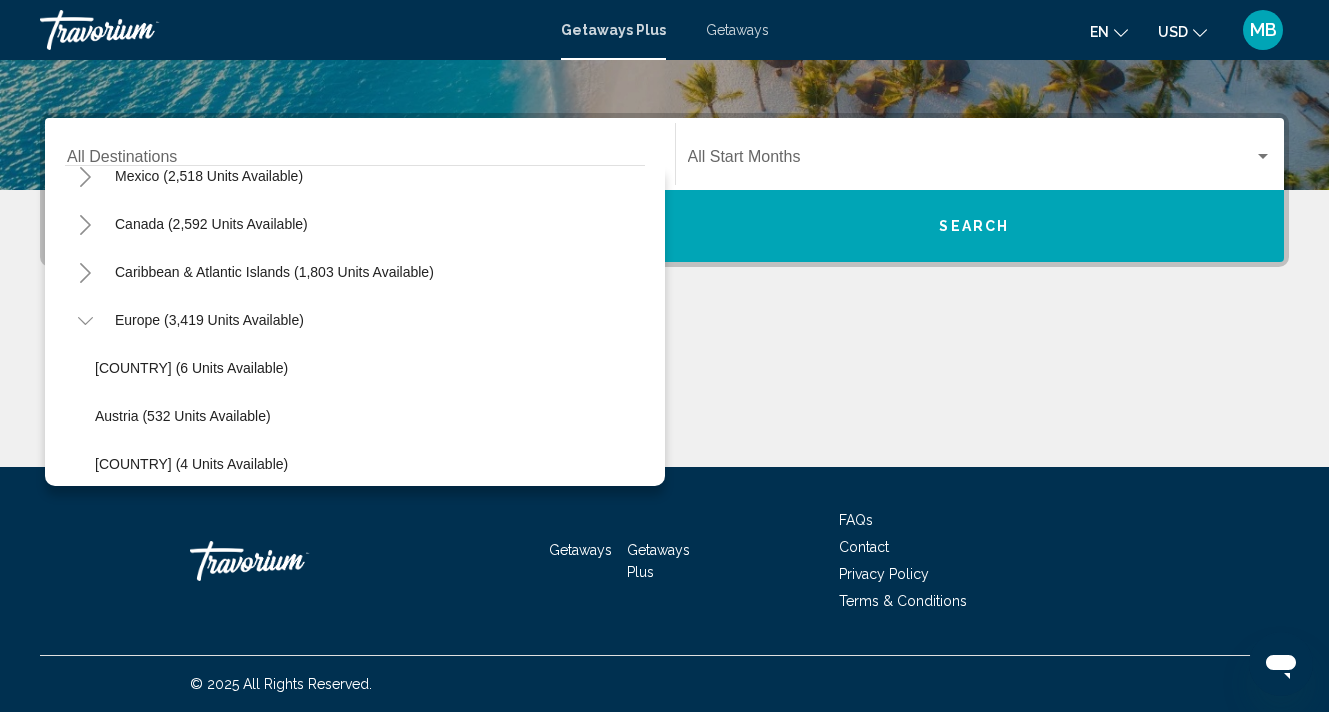 scroll, scrollTop: 0, scrollLeft: 0, axis: both 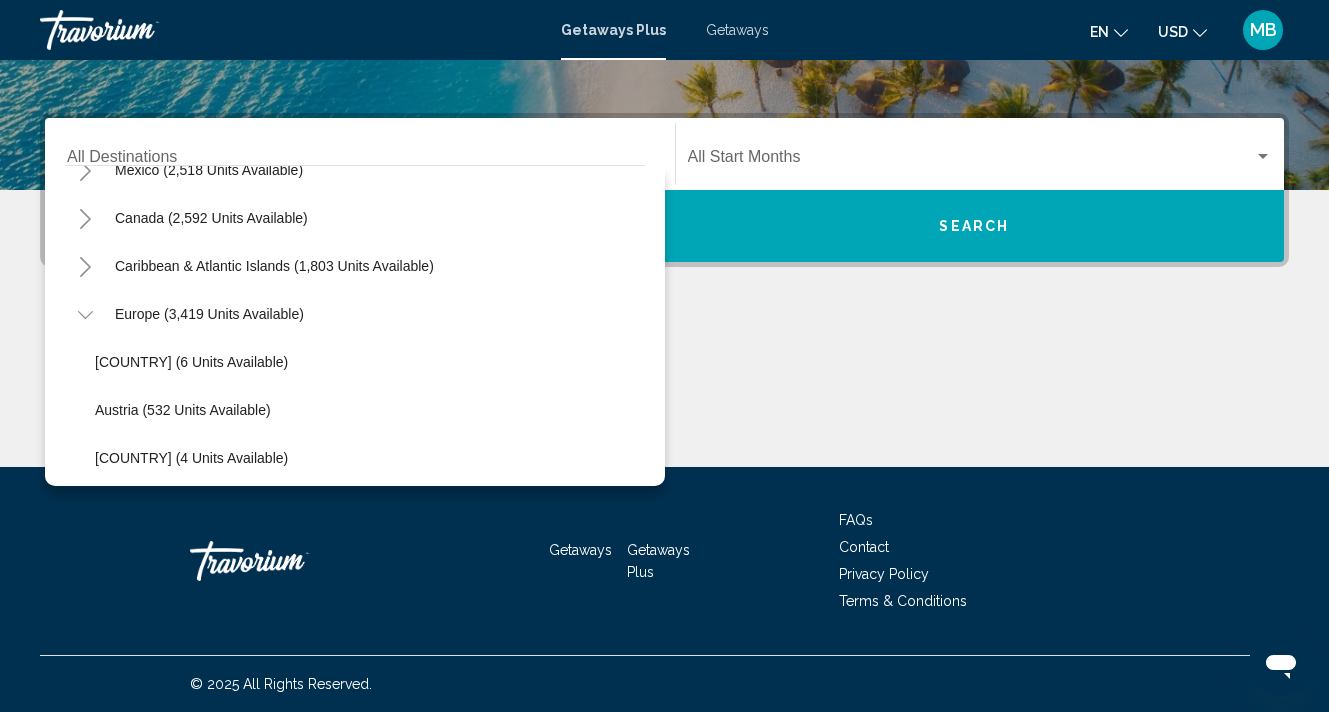 click 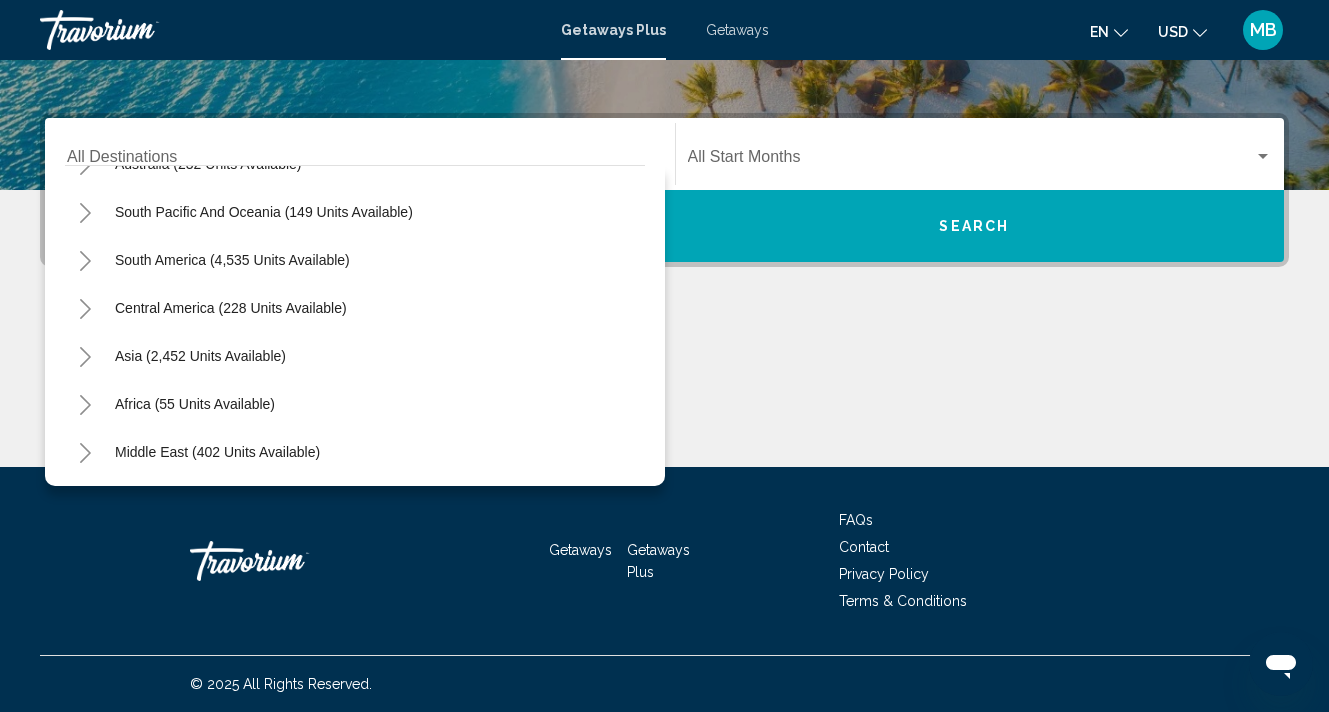scroll, scrollTop: 324, scrollLeft: 0, axis: vertical 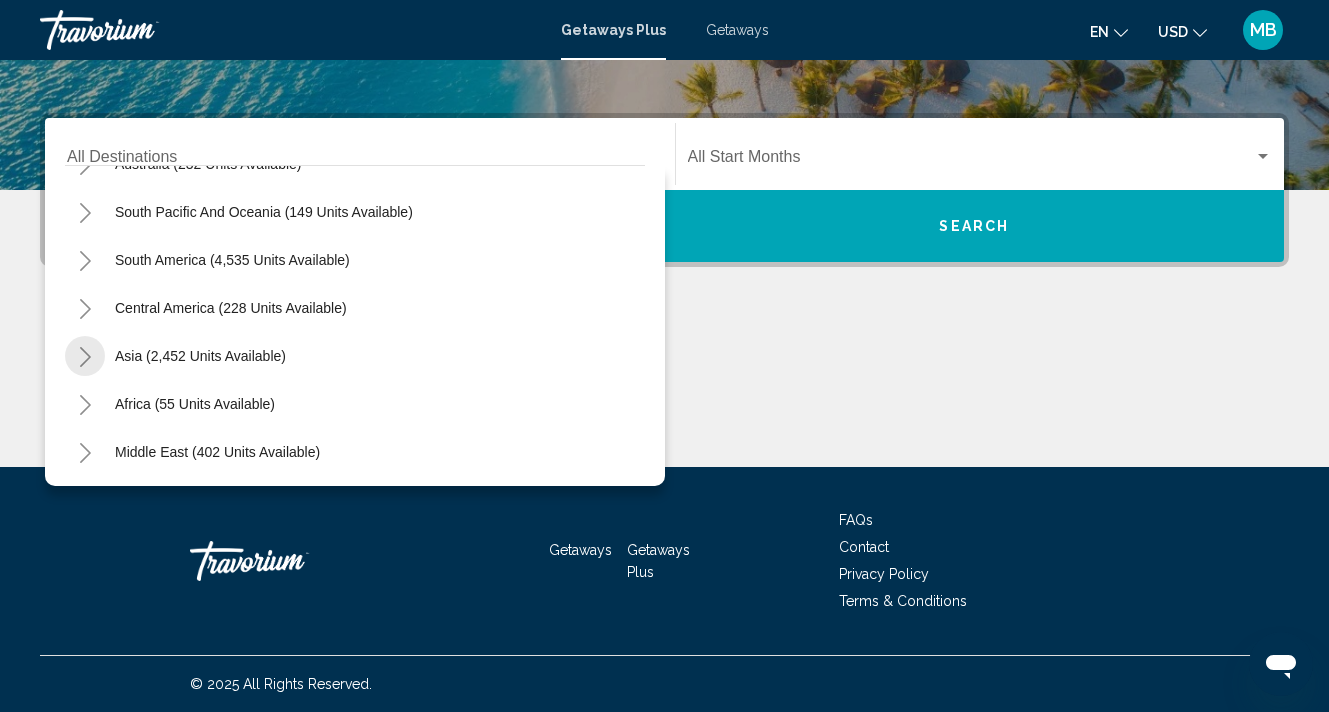 click 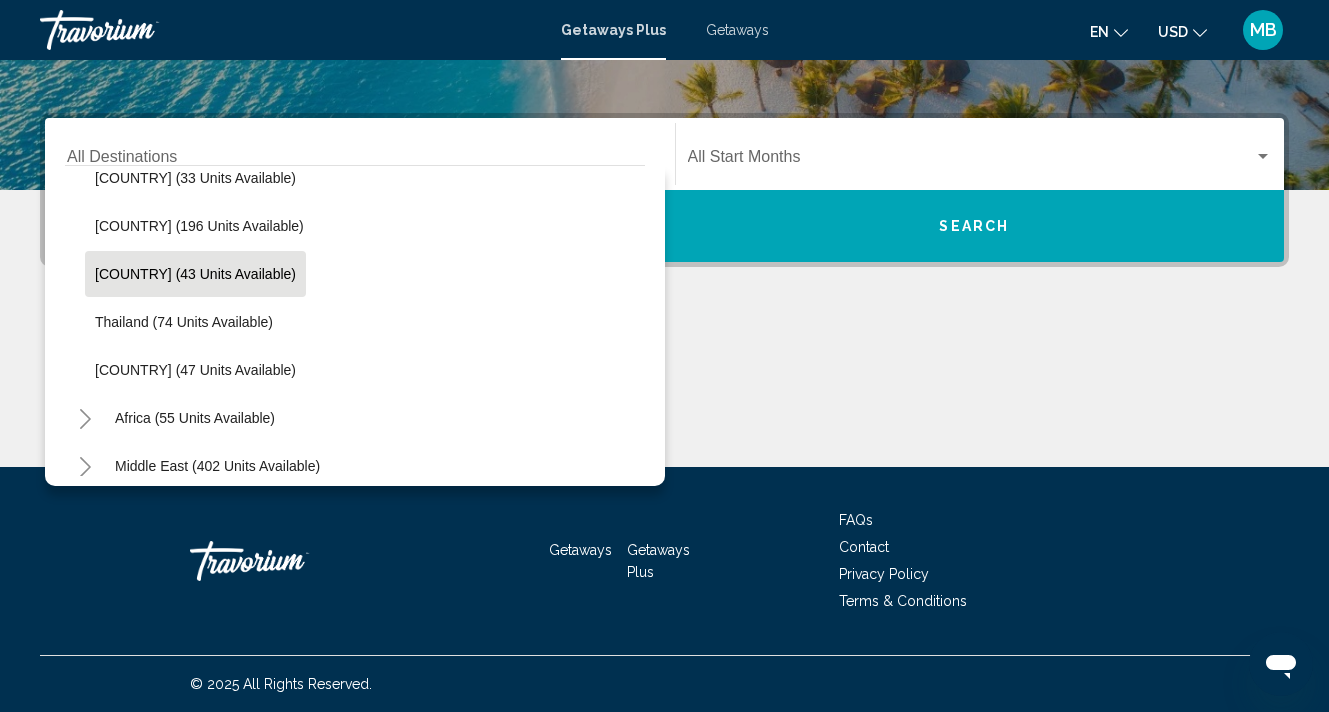 scroll, scrollTop: 798, scrollLeft: 0, axis: vertical 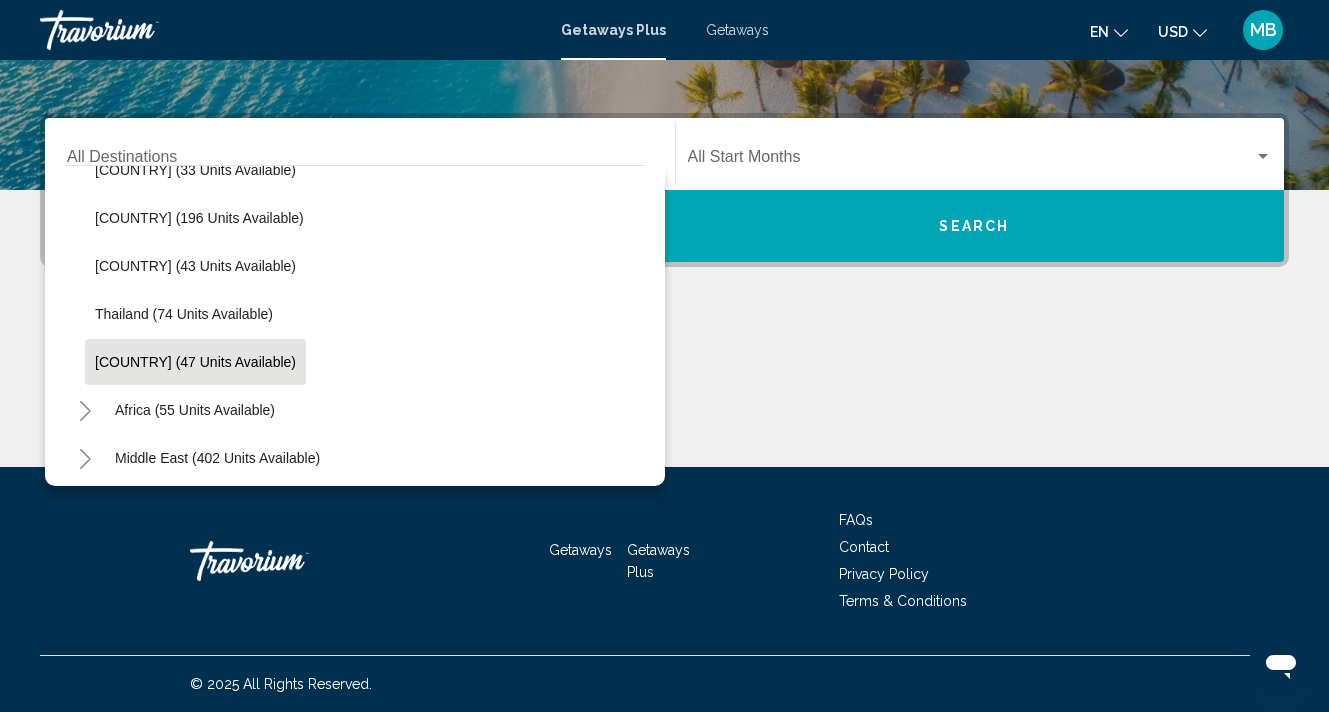 click on "[COUNTRY] (47 units available)" 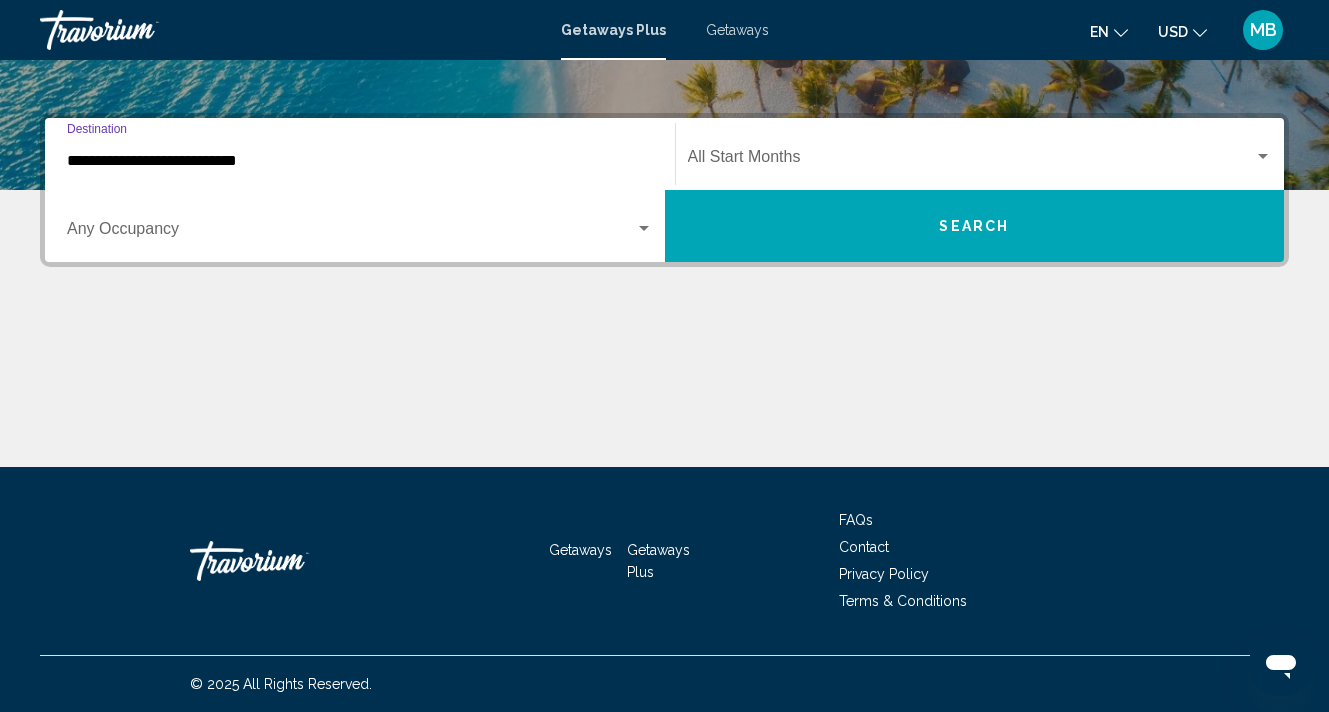 click on "Search" at bounding box center (975, 226) 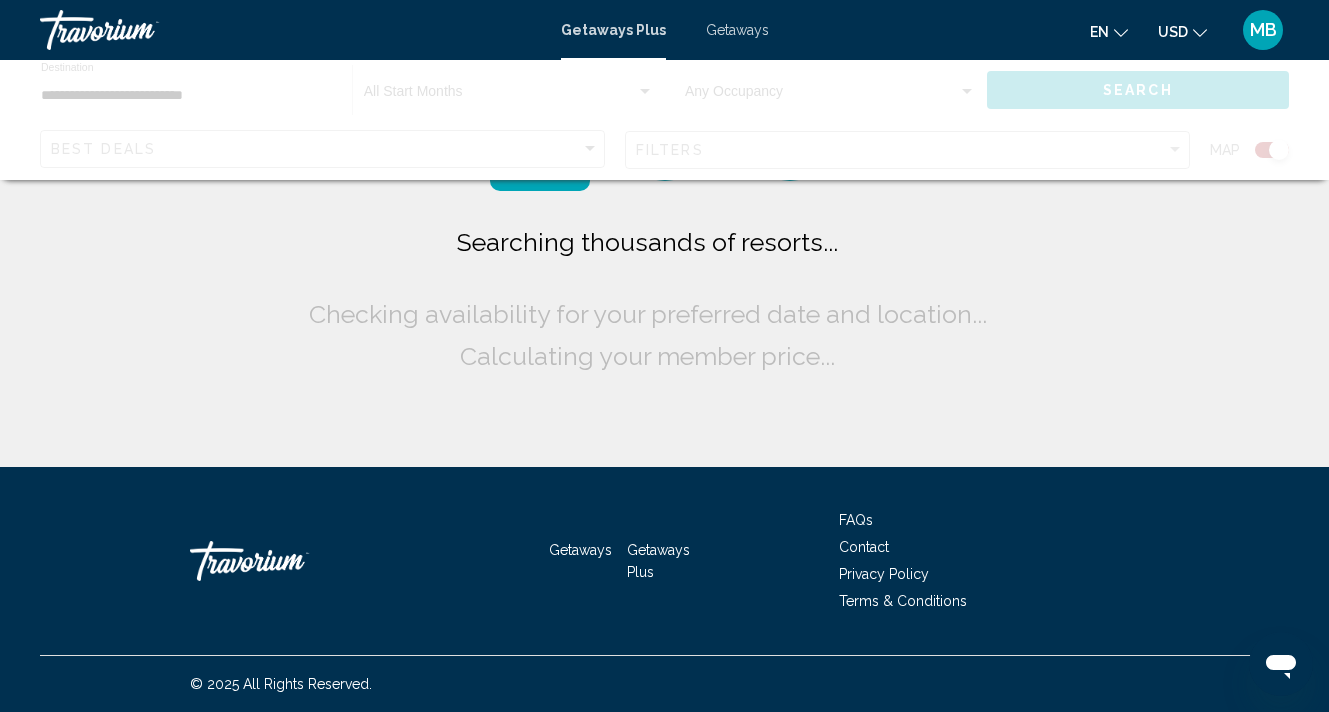 scroll, scrollTop: 0, scrollLeft: 0, axis: both 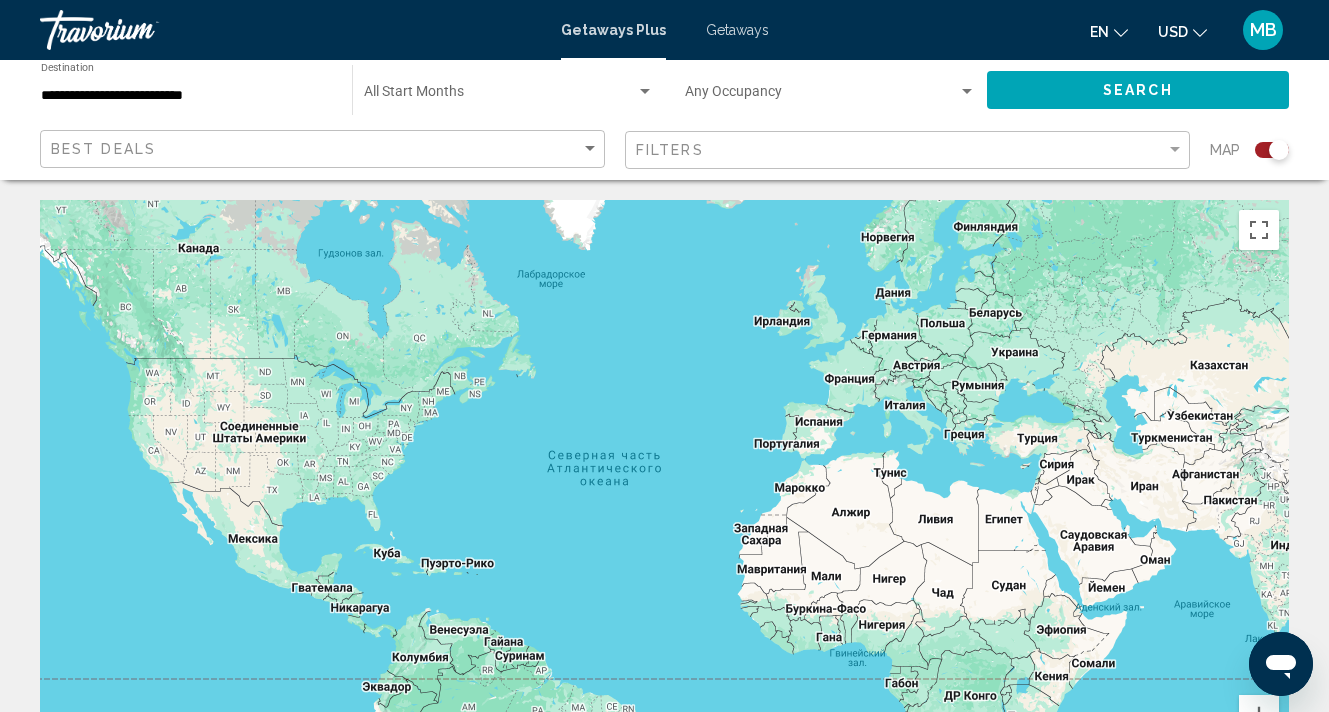 click 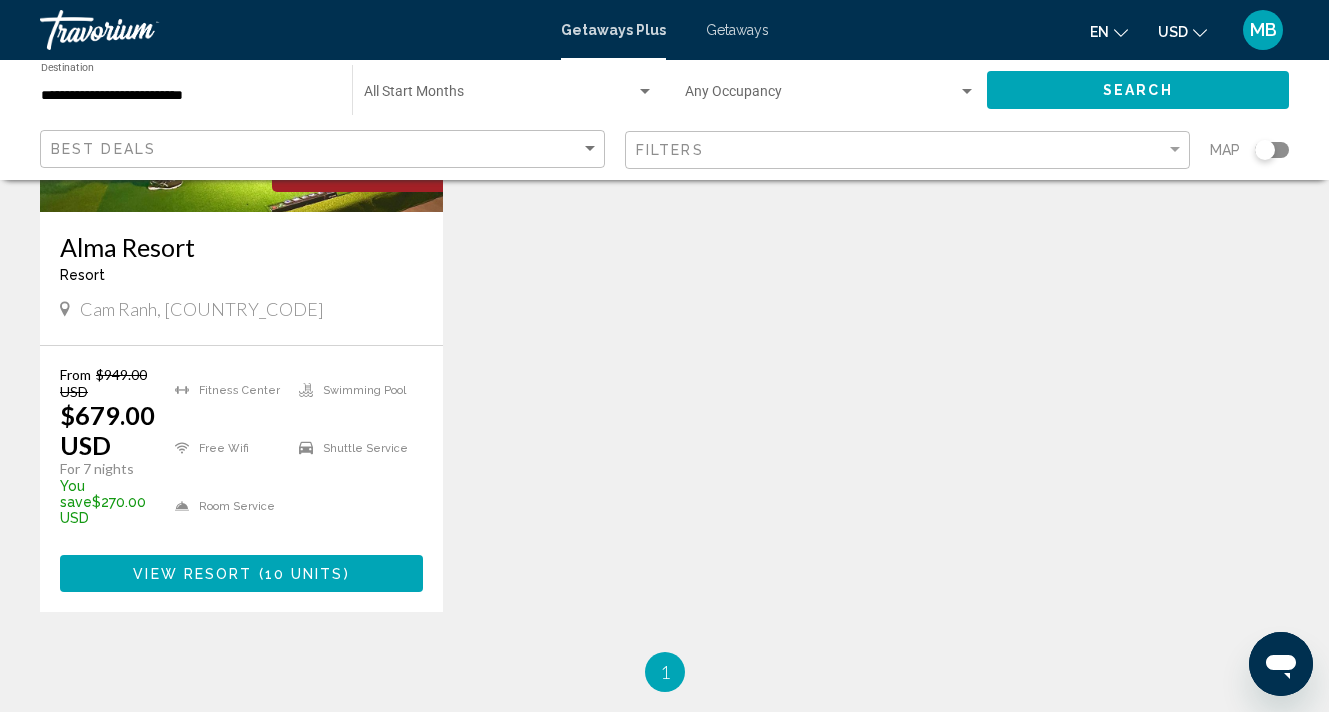 scroll, scrollTop: 378, scrollLeft: 0, axis: vertical 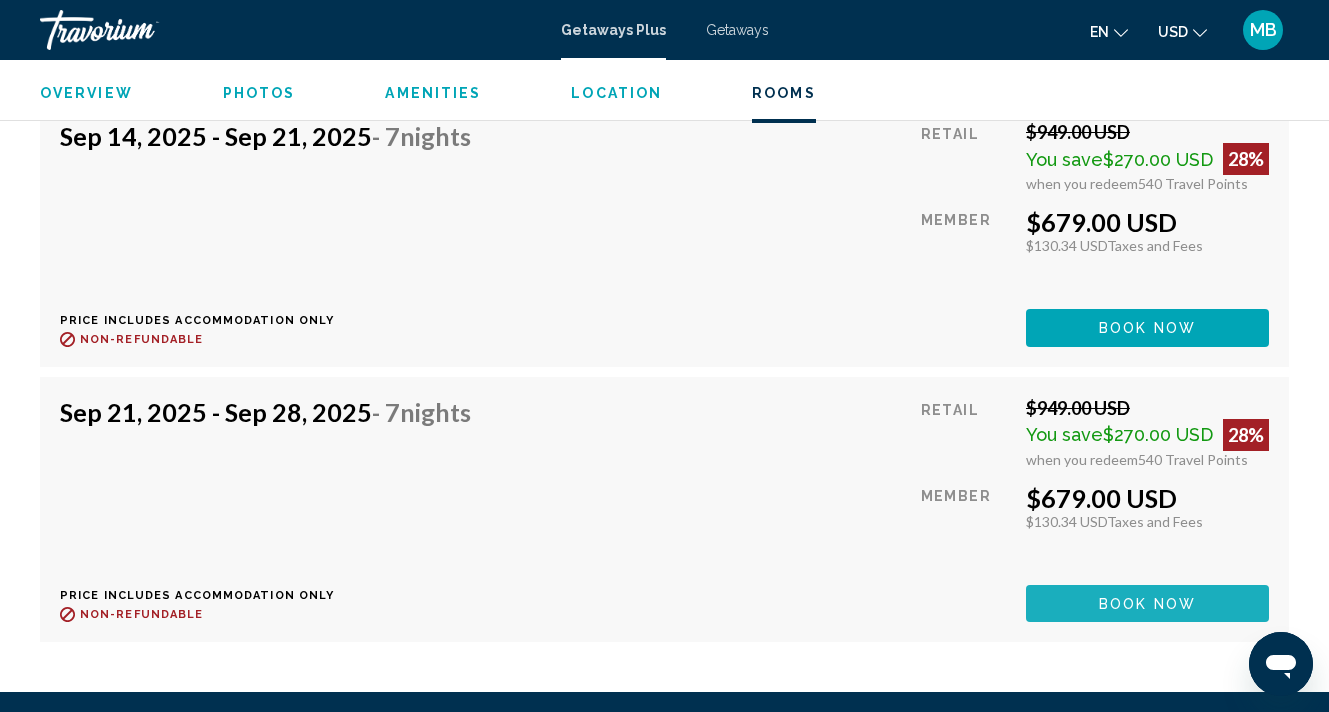 click on "Book now" at bounding box center (1147, 52) 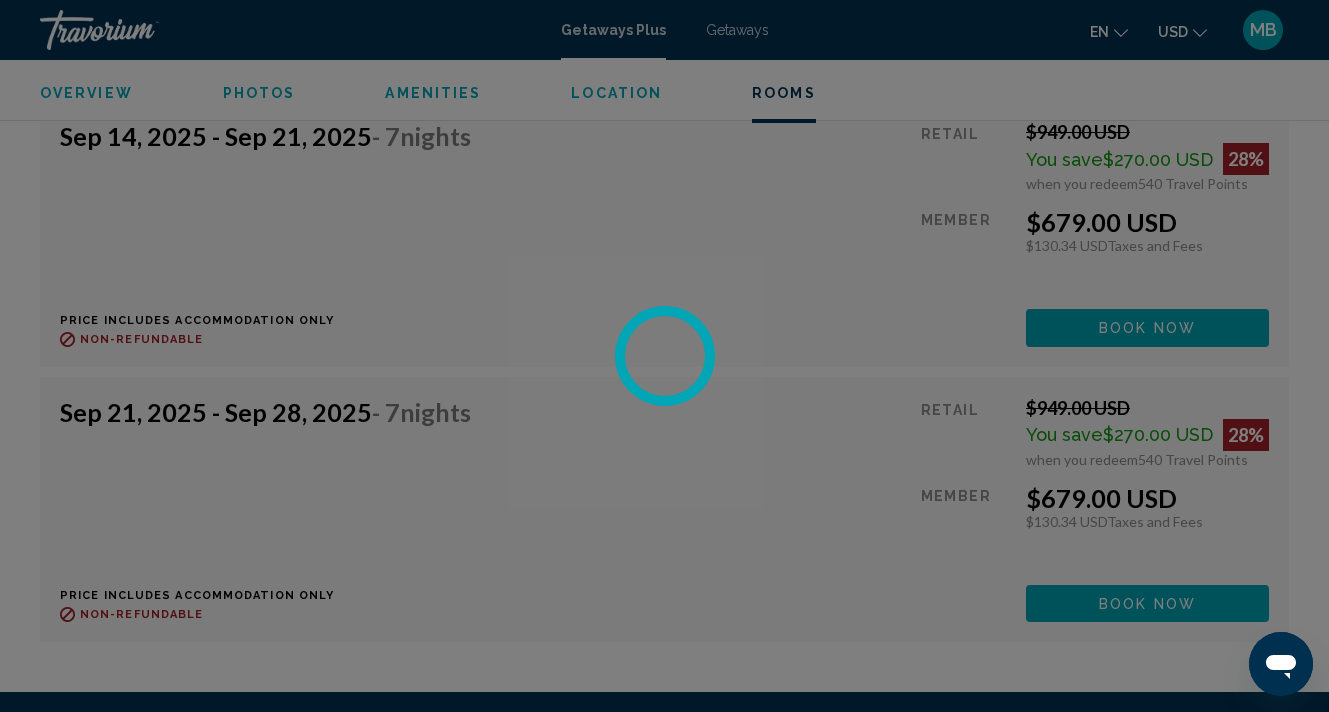 scroll, scrollTop: 0, scrollLeft: 0, axis: both 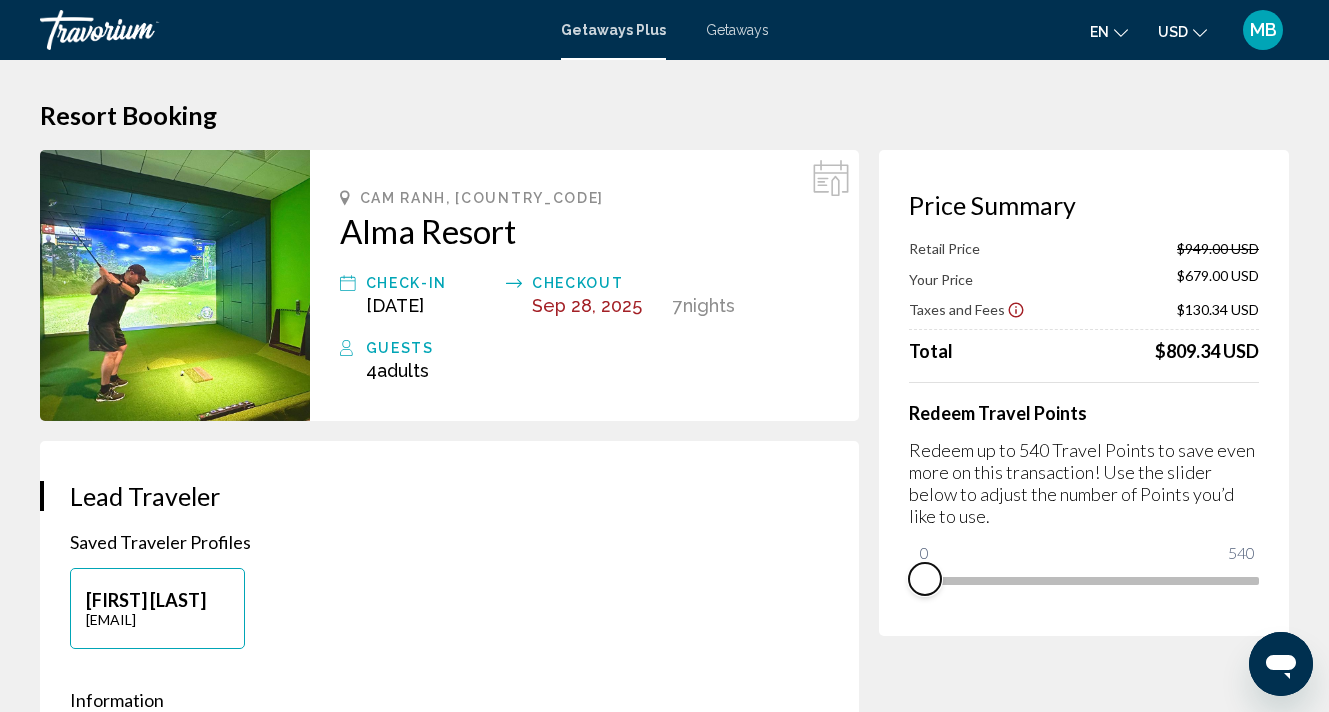 drag, startPoint x: 1252, startPoint y: 612, endPoint x: 766, endPoint y: 636, distance: 486.59222 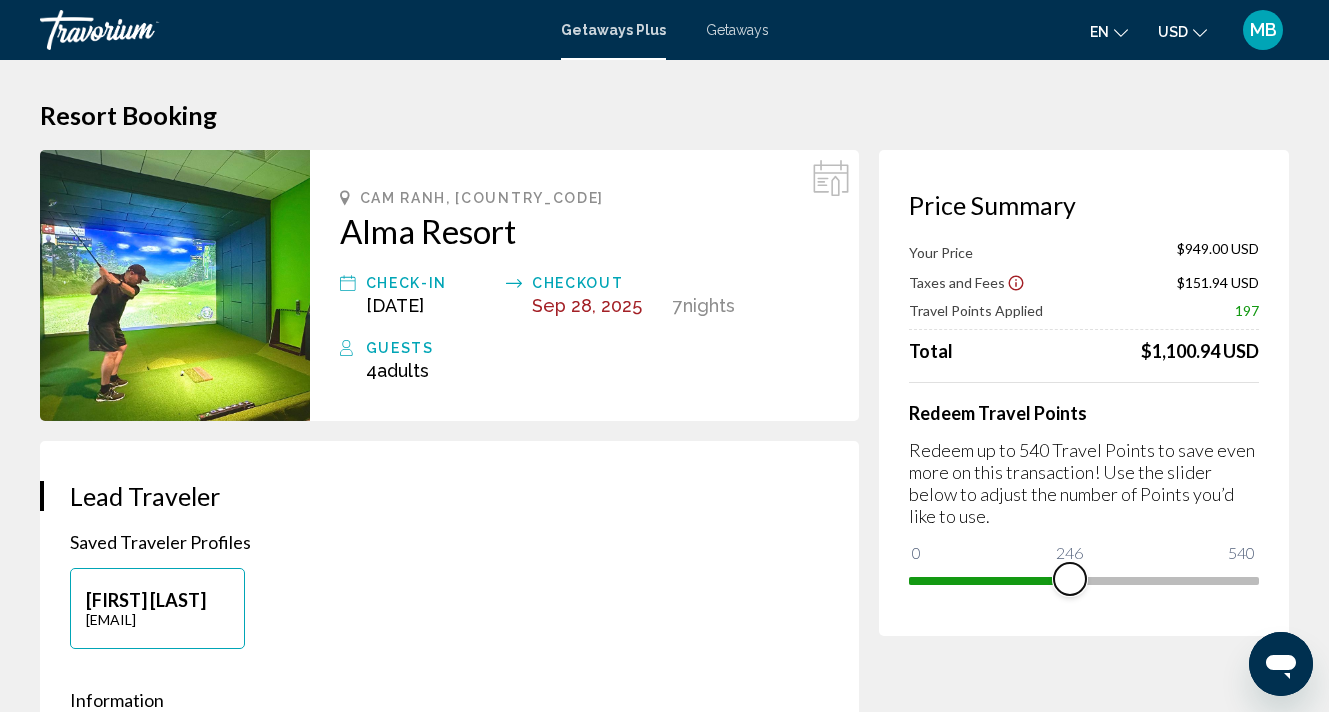 drag, startPoint x: 933, startPoint y: 551, endPoint x: 1352, endPoint y: 602, distance: 422.0924 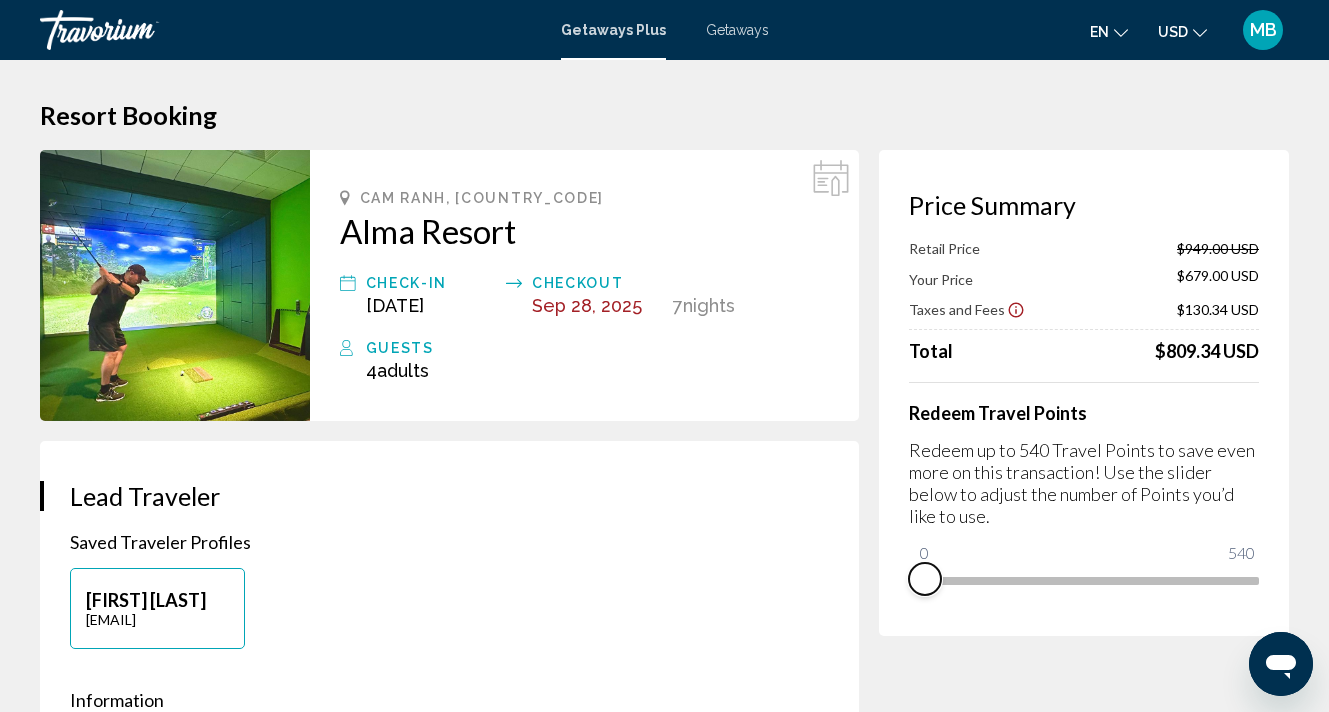 drag, startPoint x: 1239, startPoint y: 602, endPoint x: 770, endPoint y: 605, distance: 469.00958 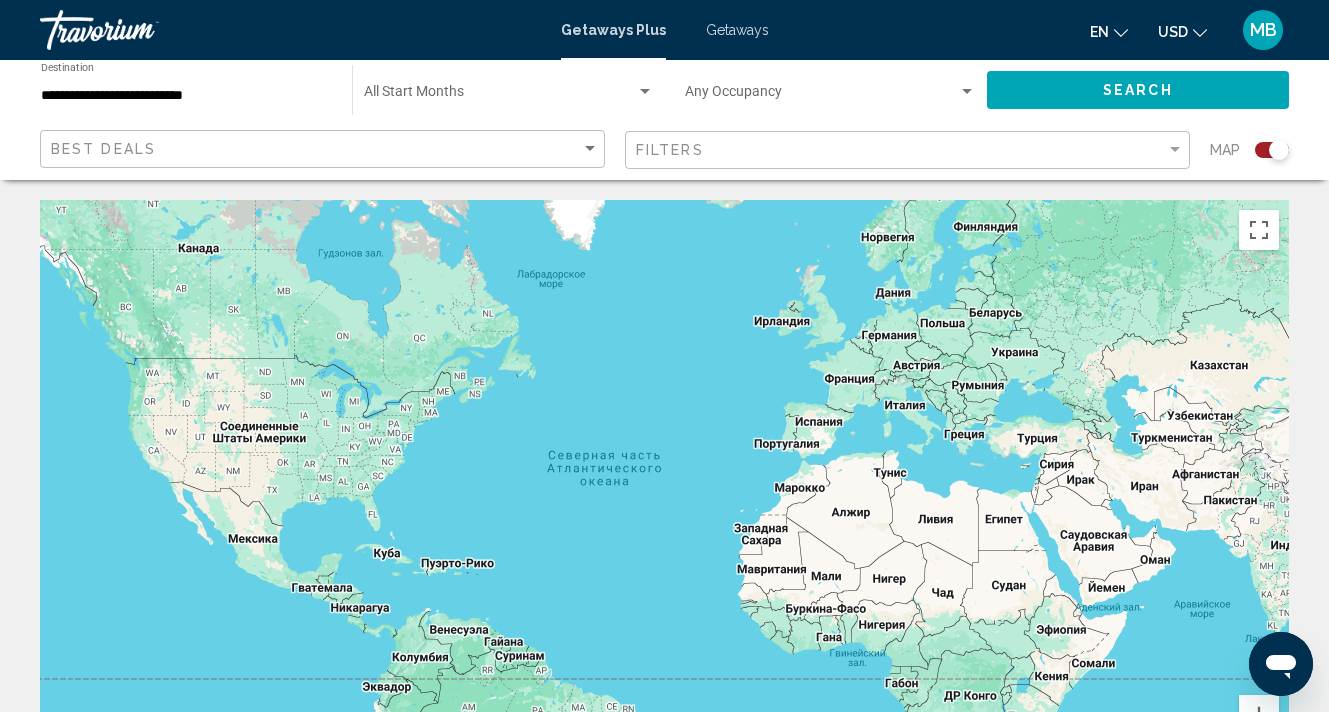 click 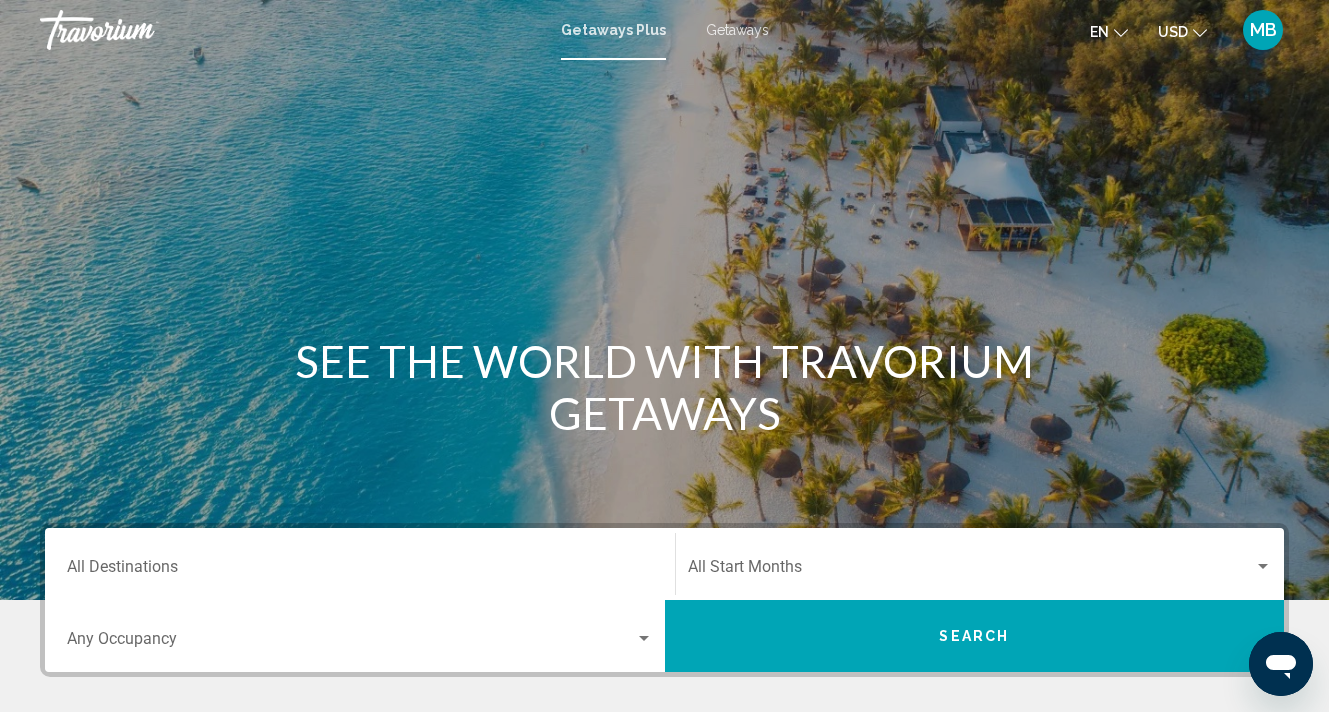 click on "Destination All Destinations" at bounding box center [360, 571] 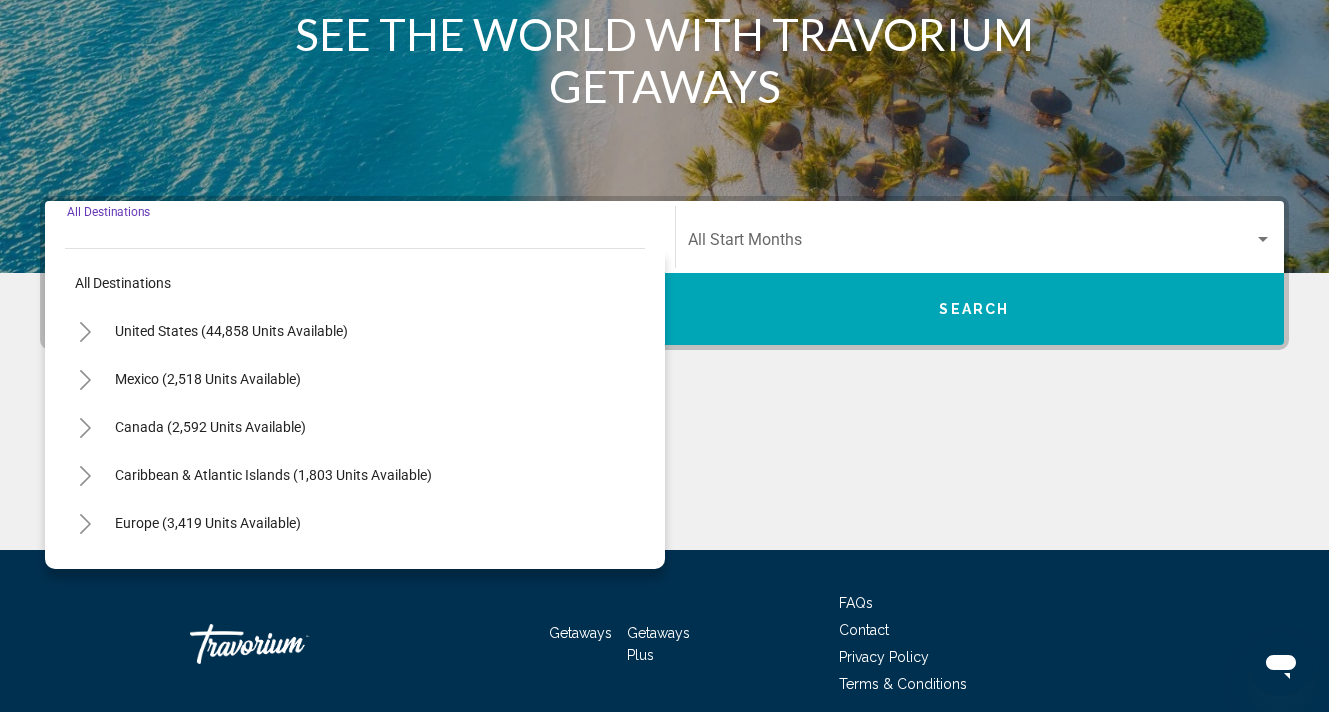 scroll, scrollTop: 410, scrollLeft: 0, axis: vertical 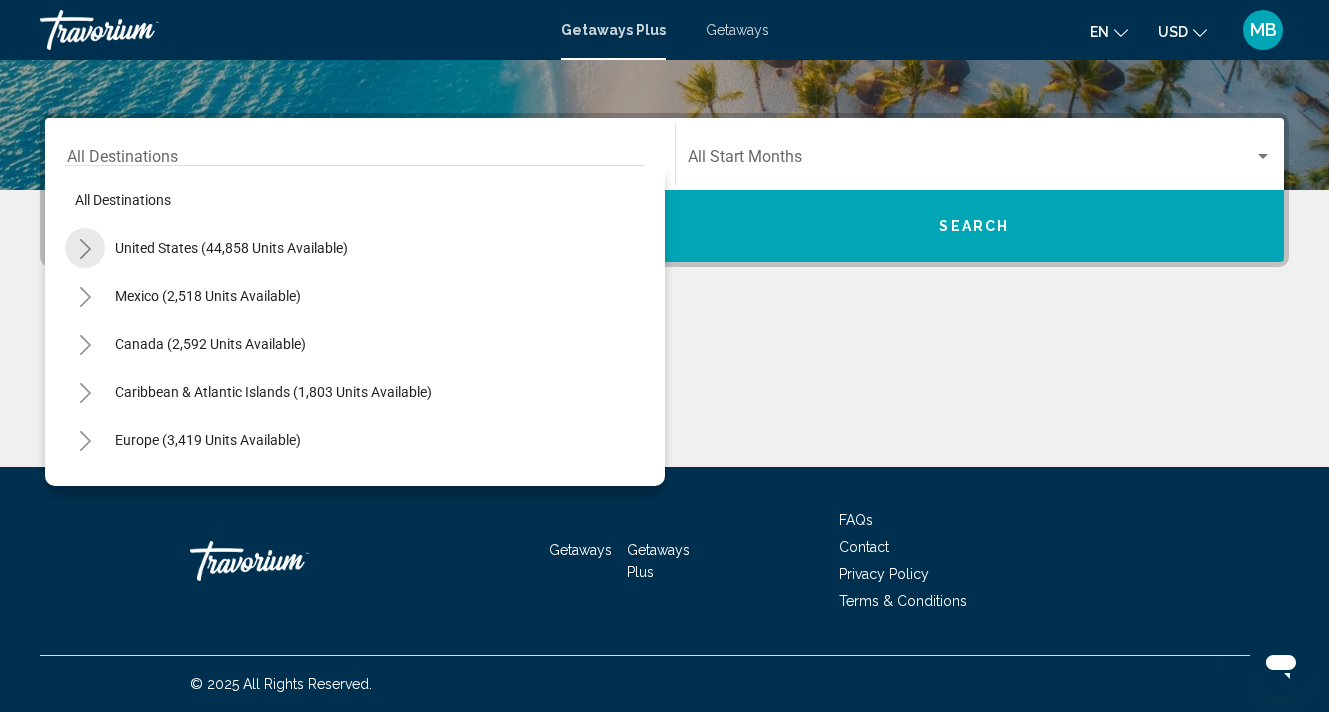 click 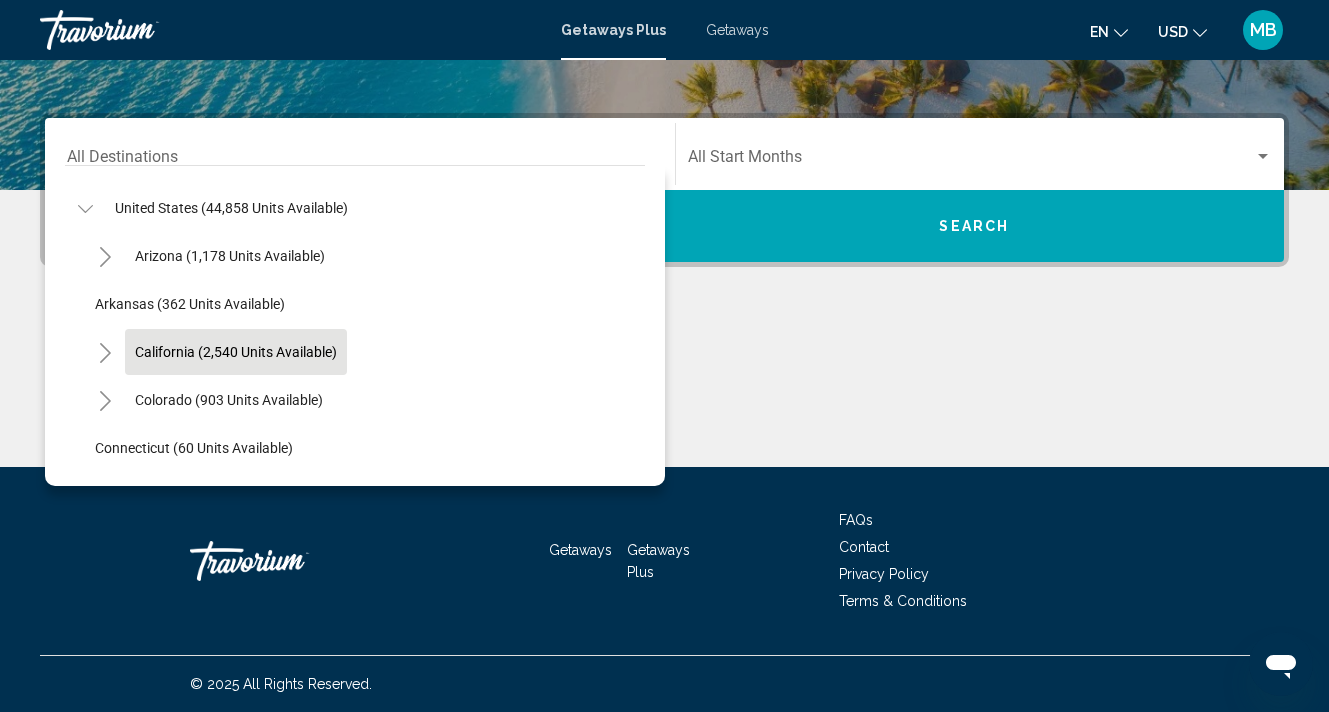 scroll, scrollTop: 20, scrollLeft: 0, axis: vertical 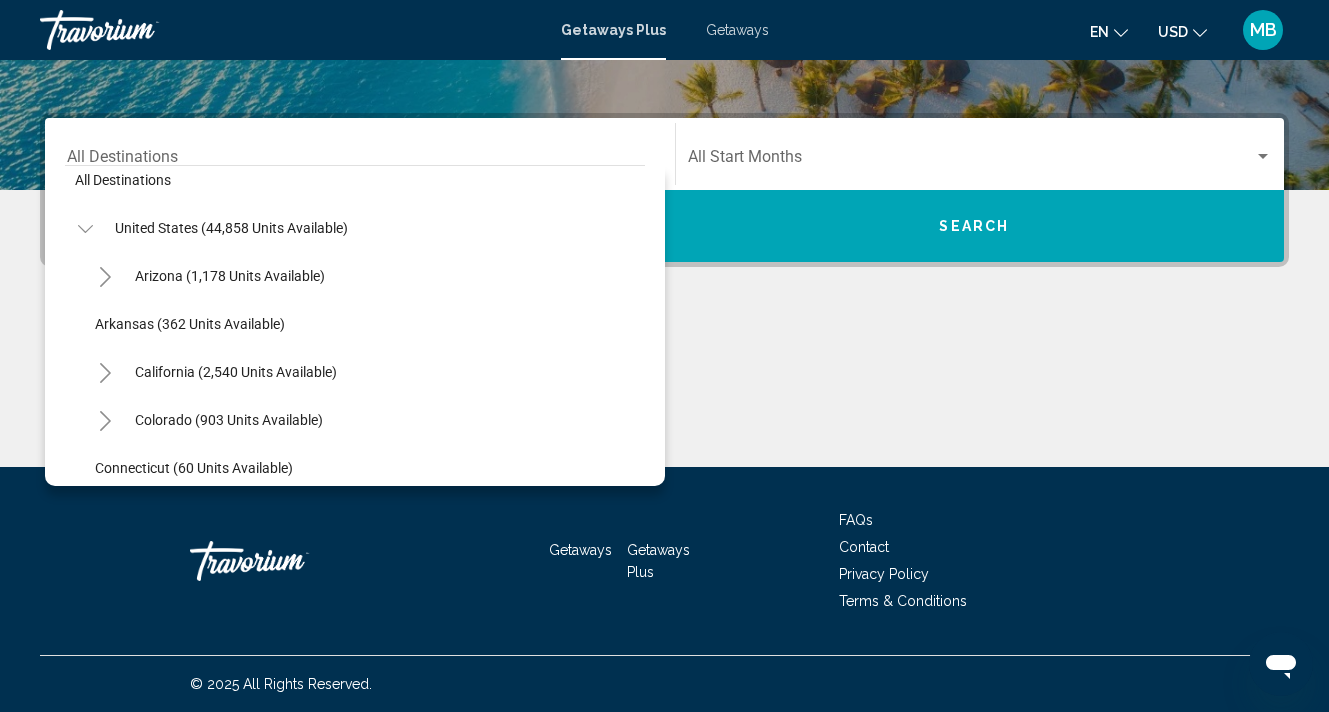 click 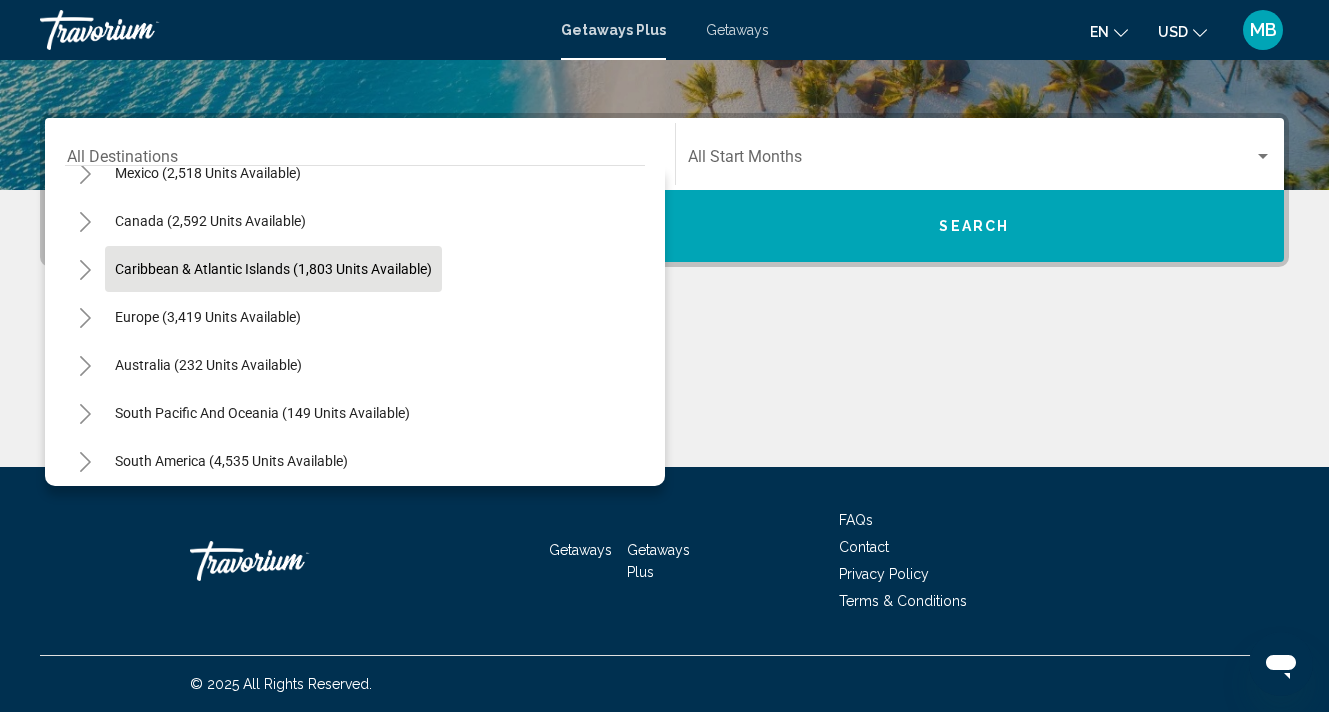 scroll, scrollTop: 130, scrollLeft: 0, axis: vertical 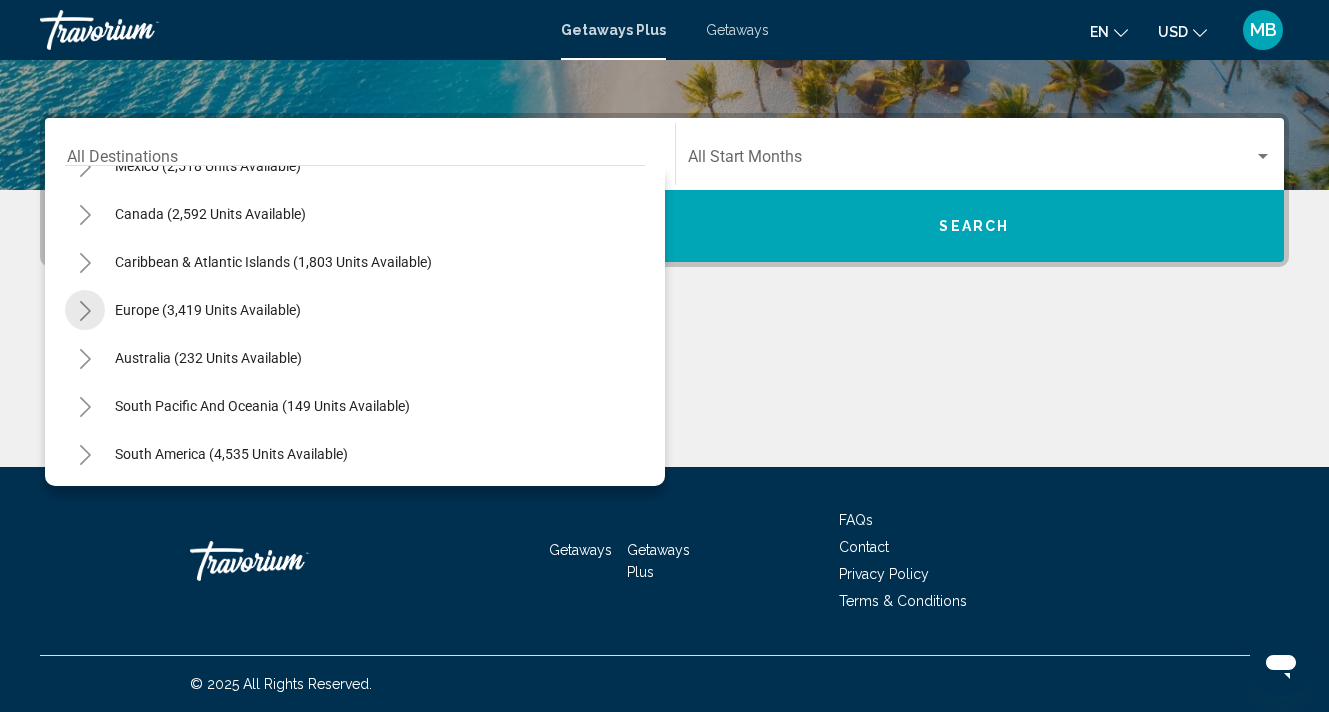 click 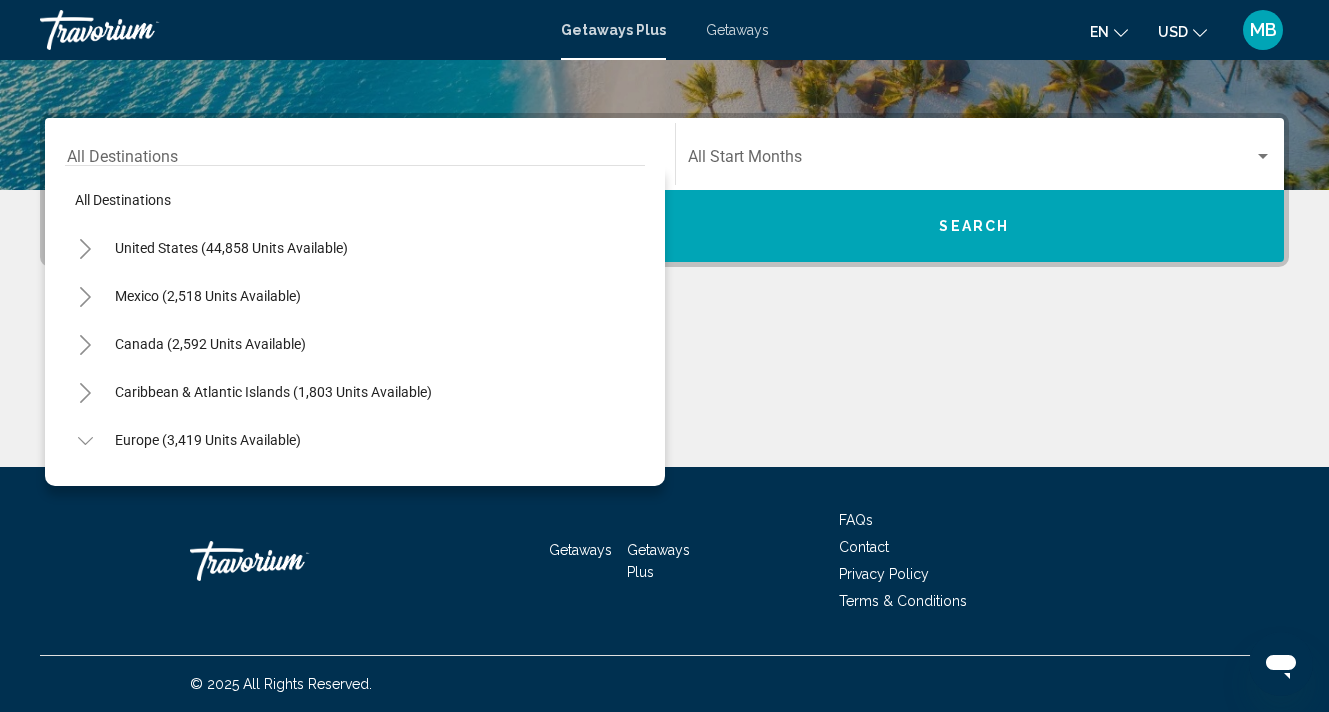 scroll, scrollTop: 0, scrollLeft: 0, axis: both 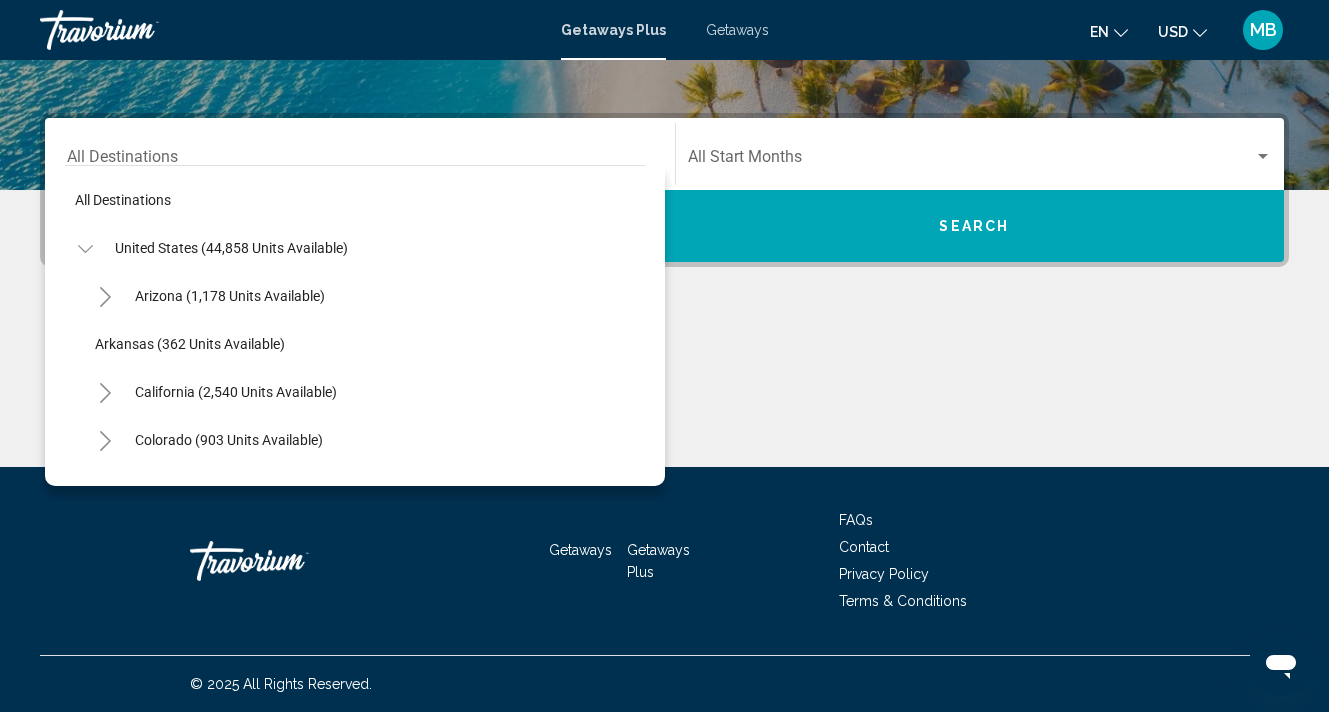 click 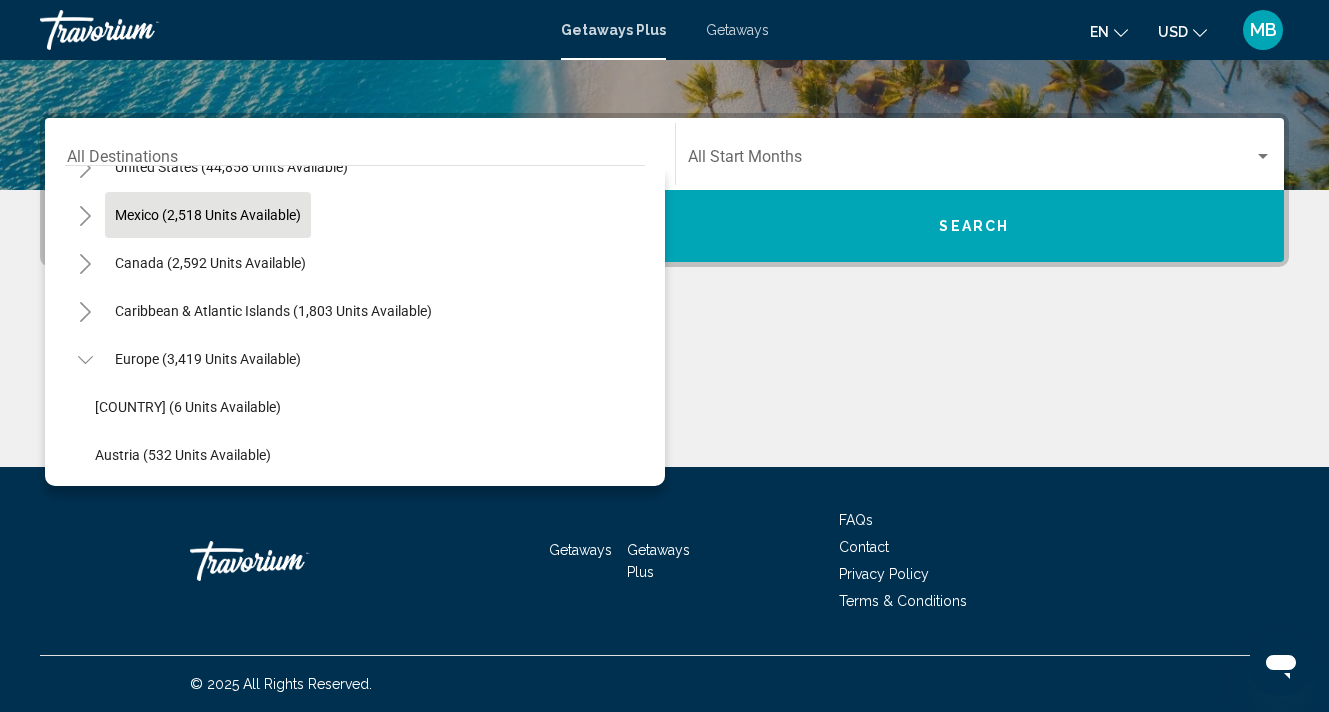 scroll, scrollTop: 92, scrollLeft: 0, axis: vertical 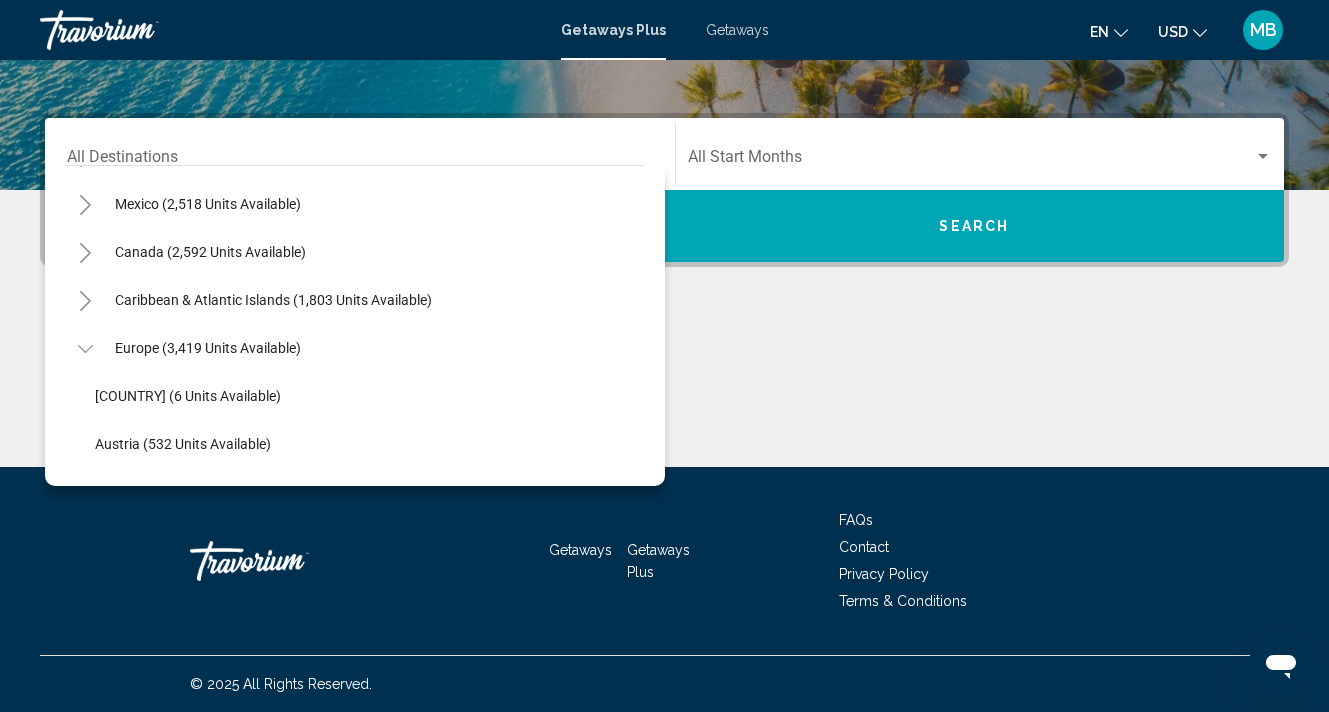 click 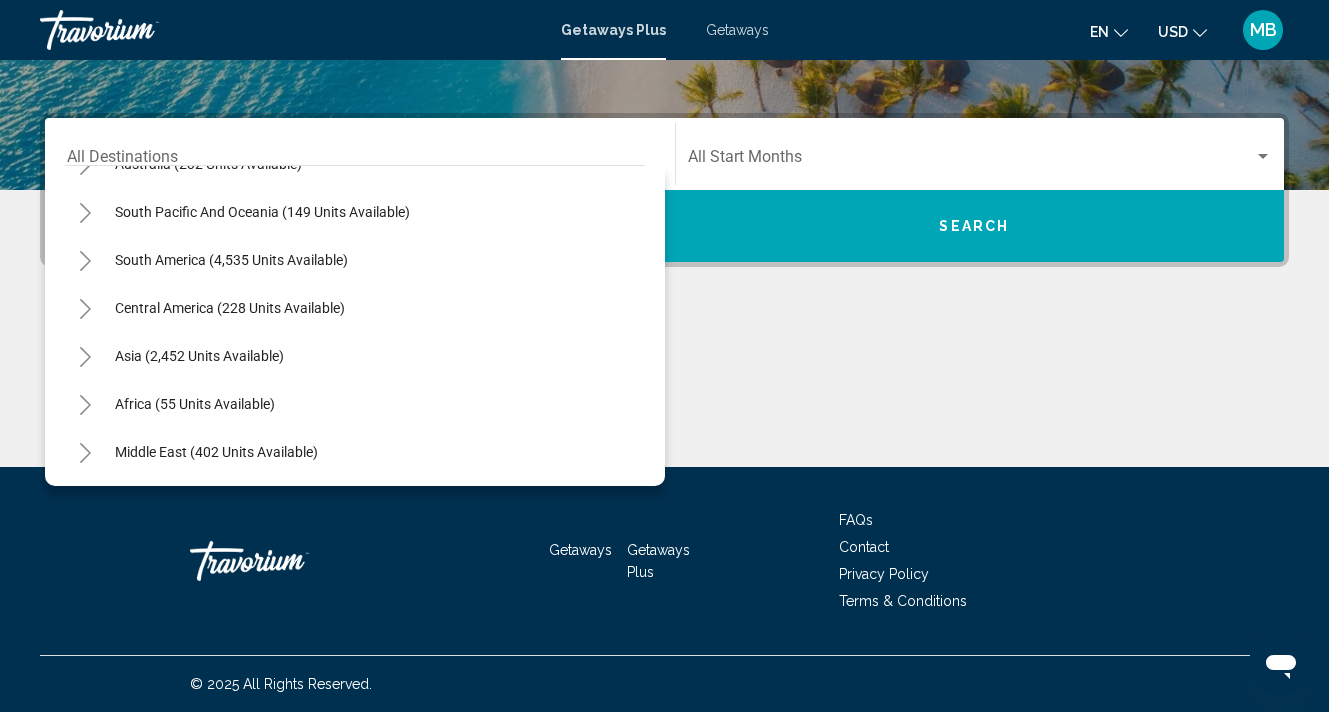scroll, scrollTop: 324, scrollLeft: 0, axis: vertical 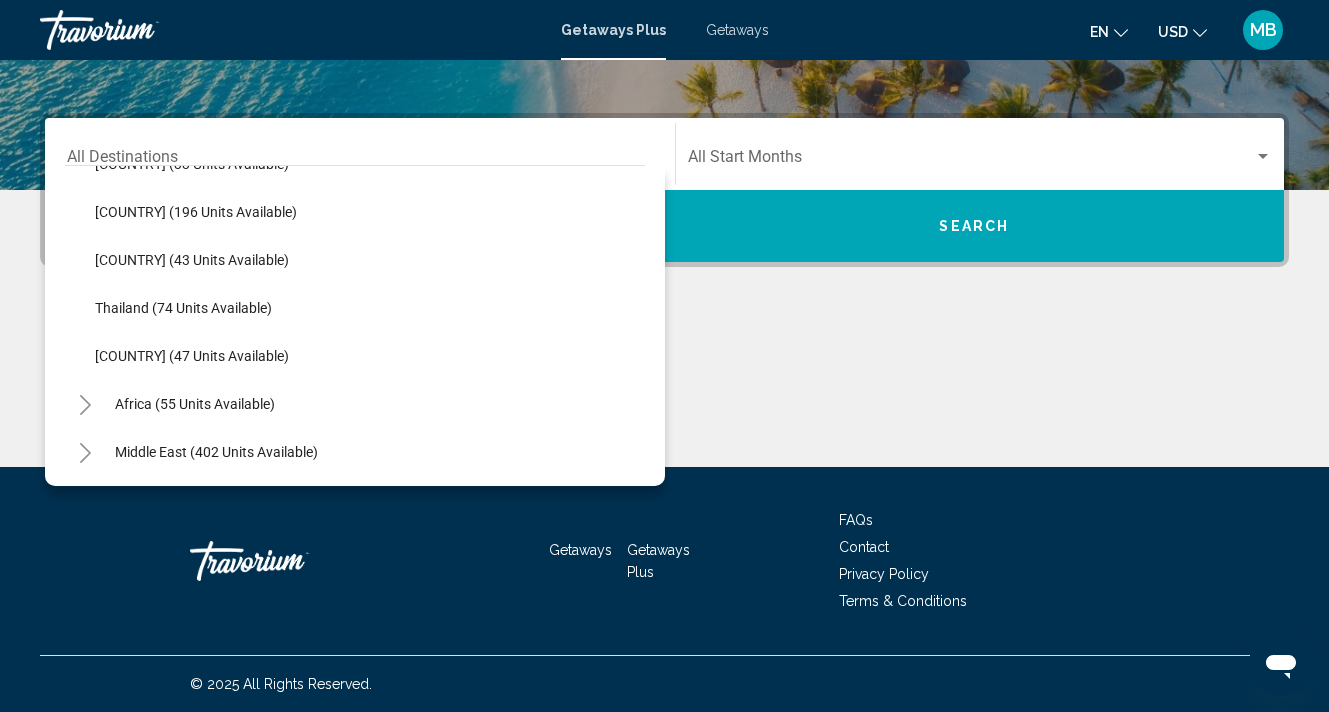 click 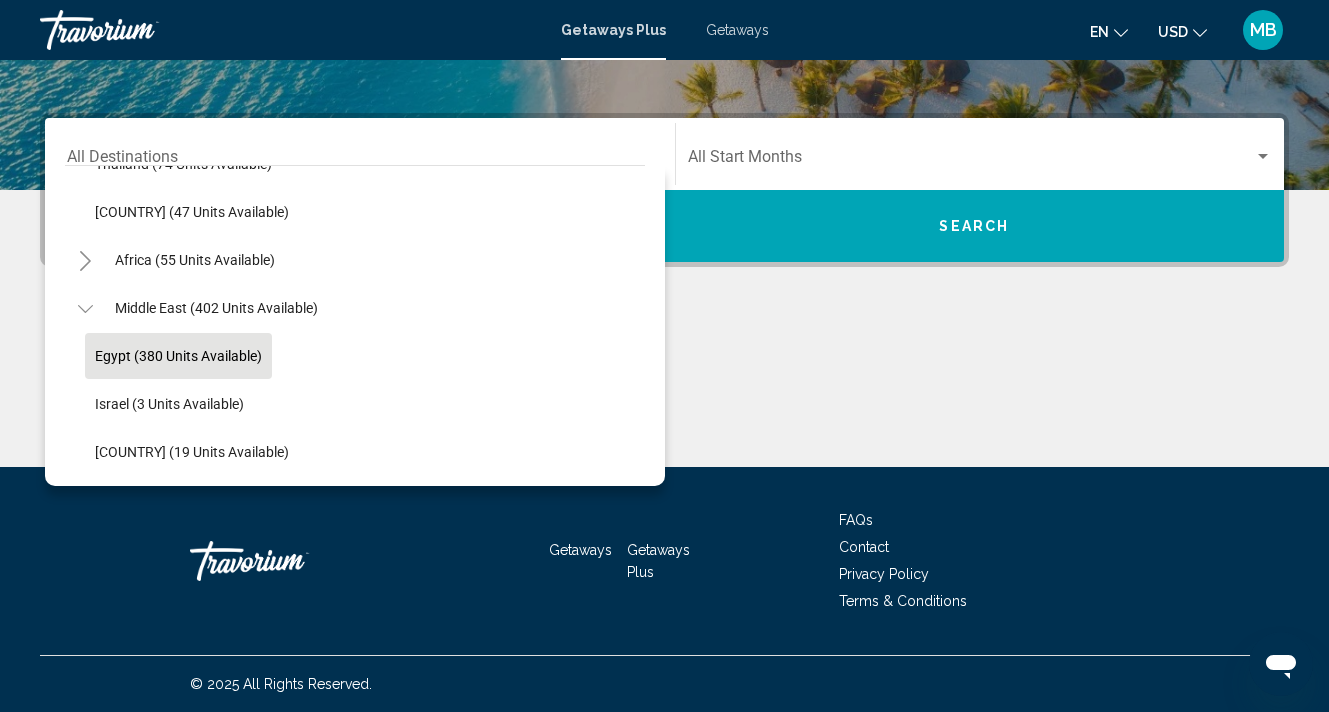 scroll, scrollTop: 948, scrollLeft: 0, axis: vertical 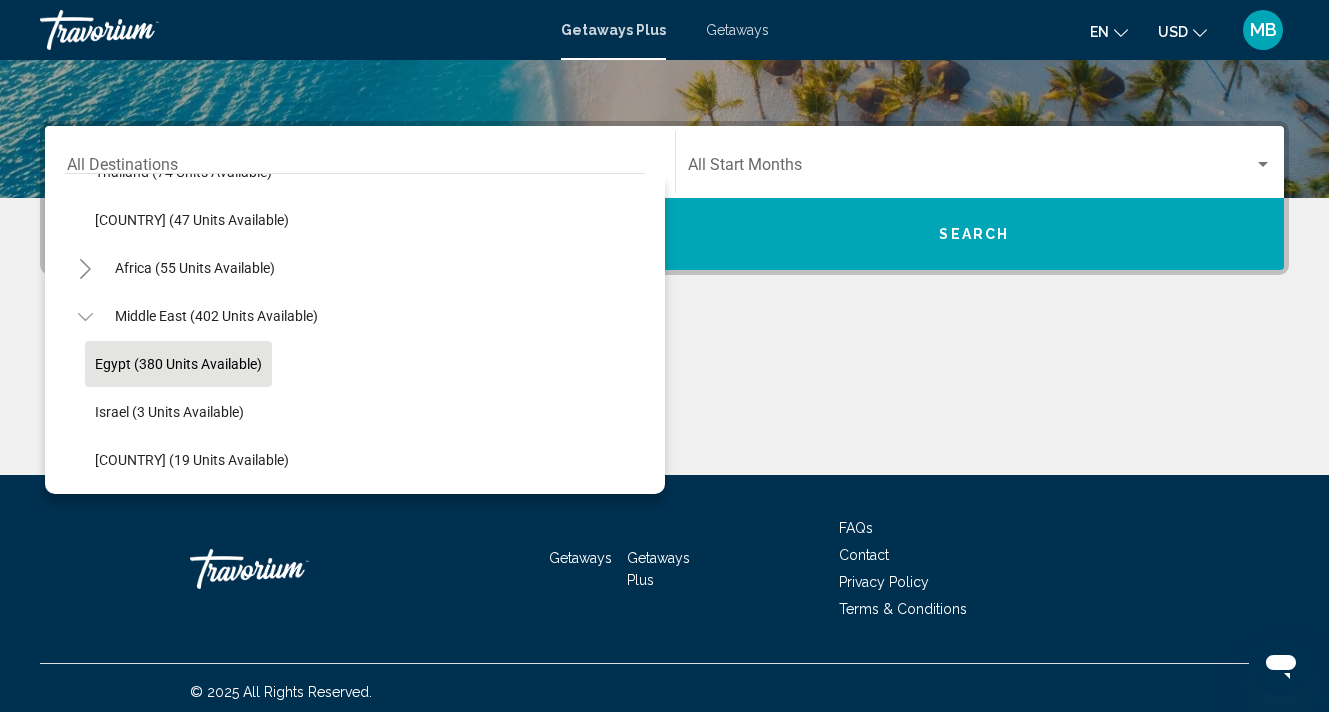 click on "Egypt (380 units available)" 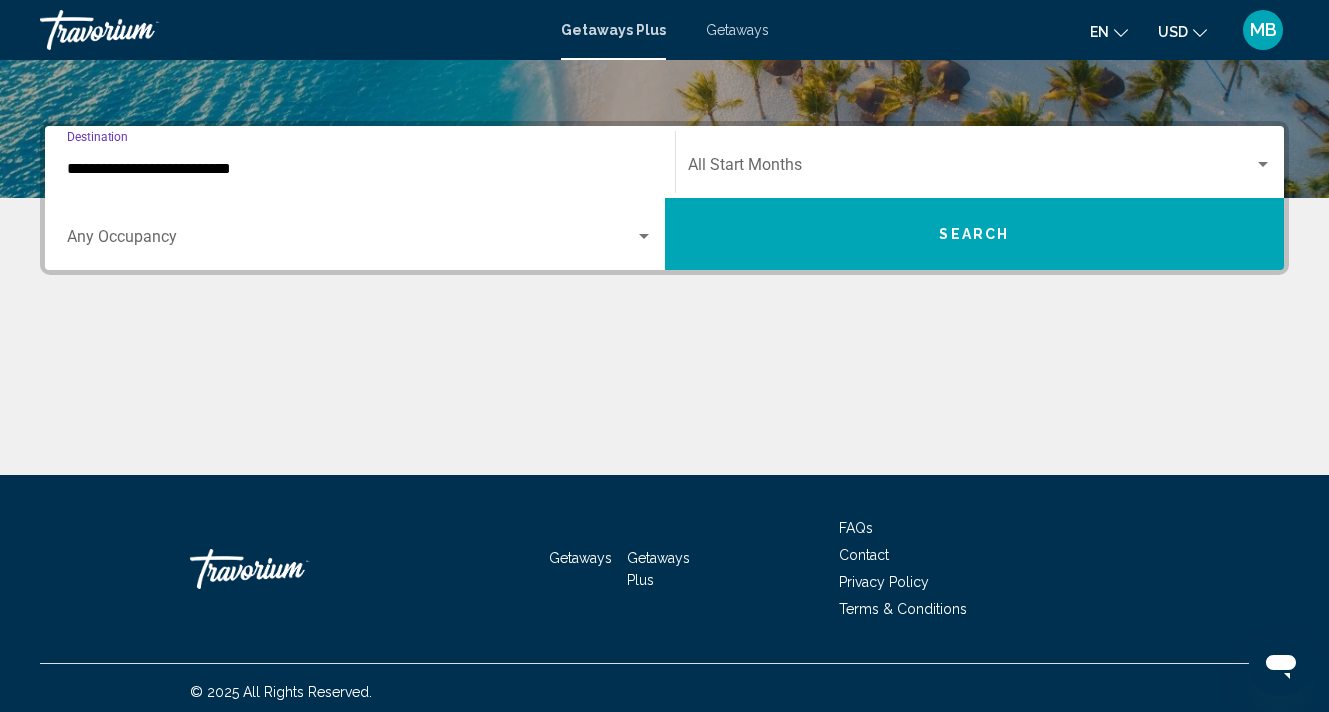 scroll, scrollTop: 410, scrollLeft: 0, axis: vertical 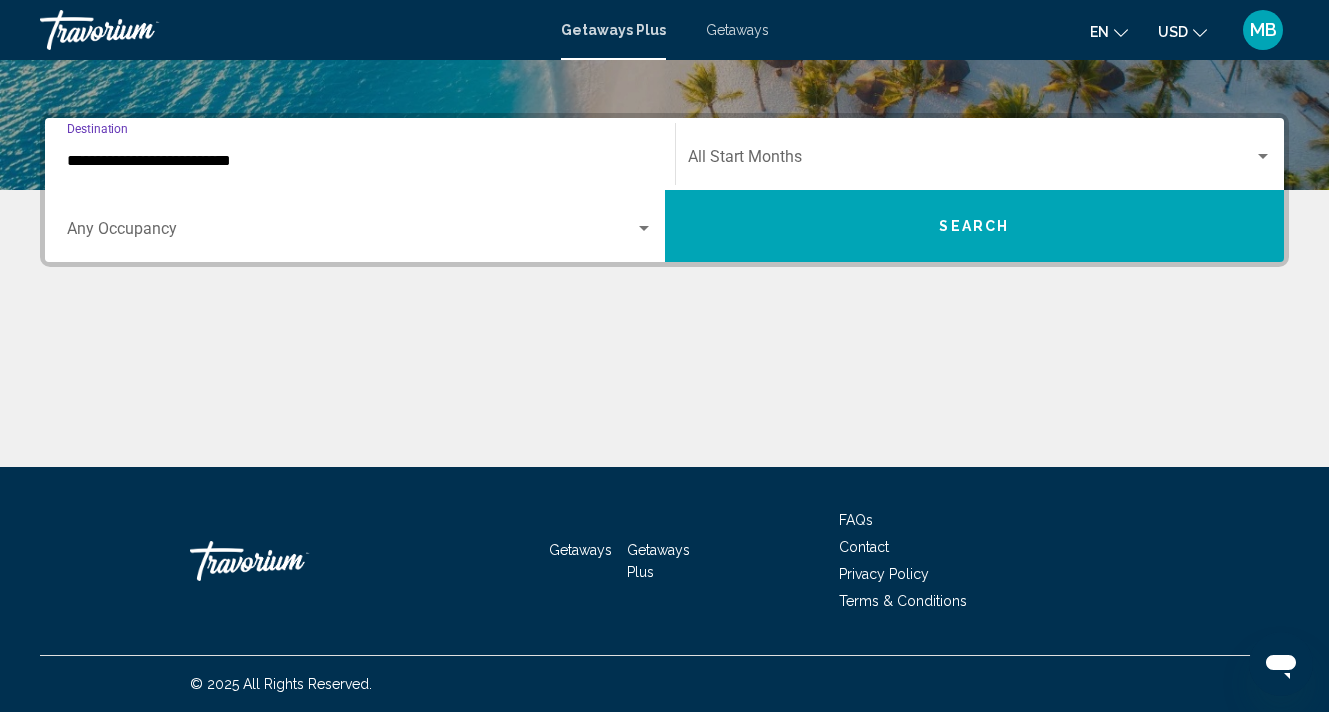 click on "Search" at bounding box center (975, 226) 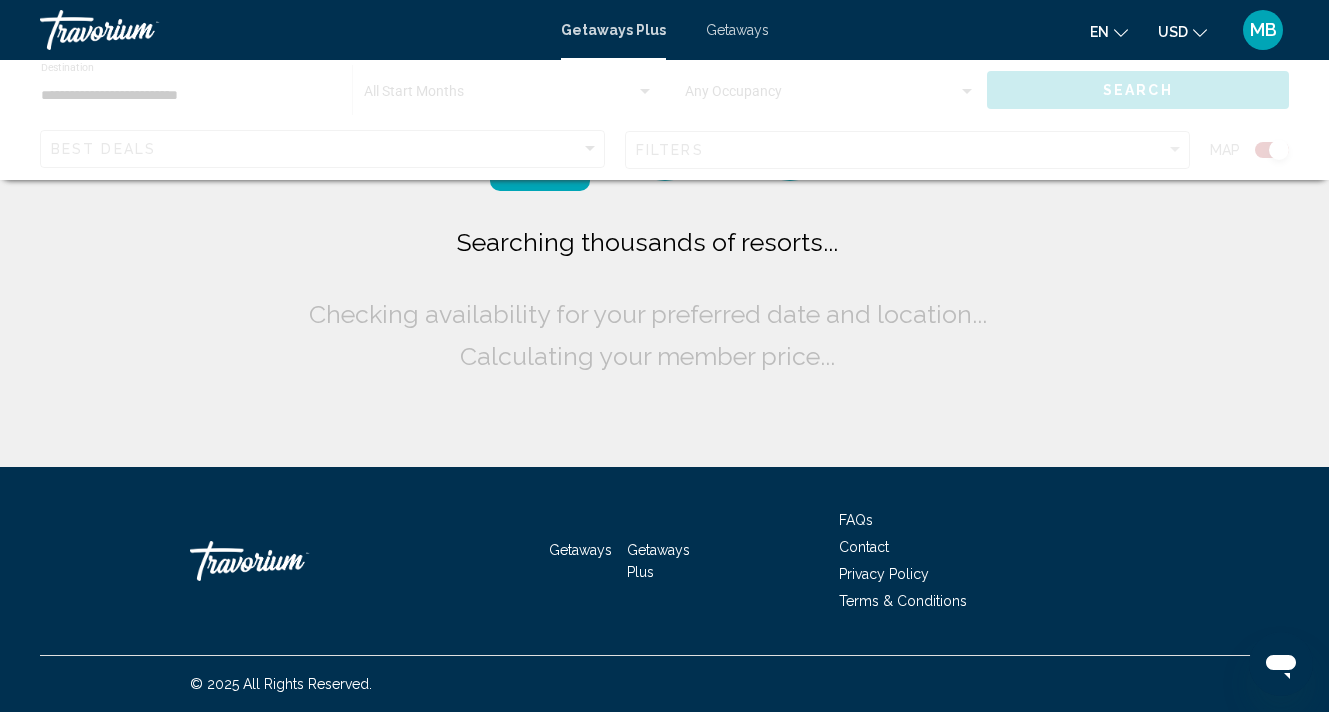 scroll, scrollTop: 0, scrollLeft: 0, axis: both 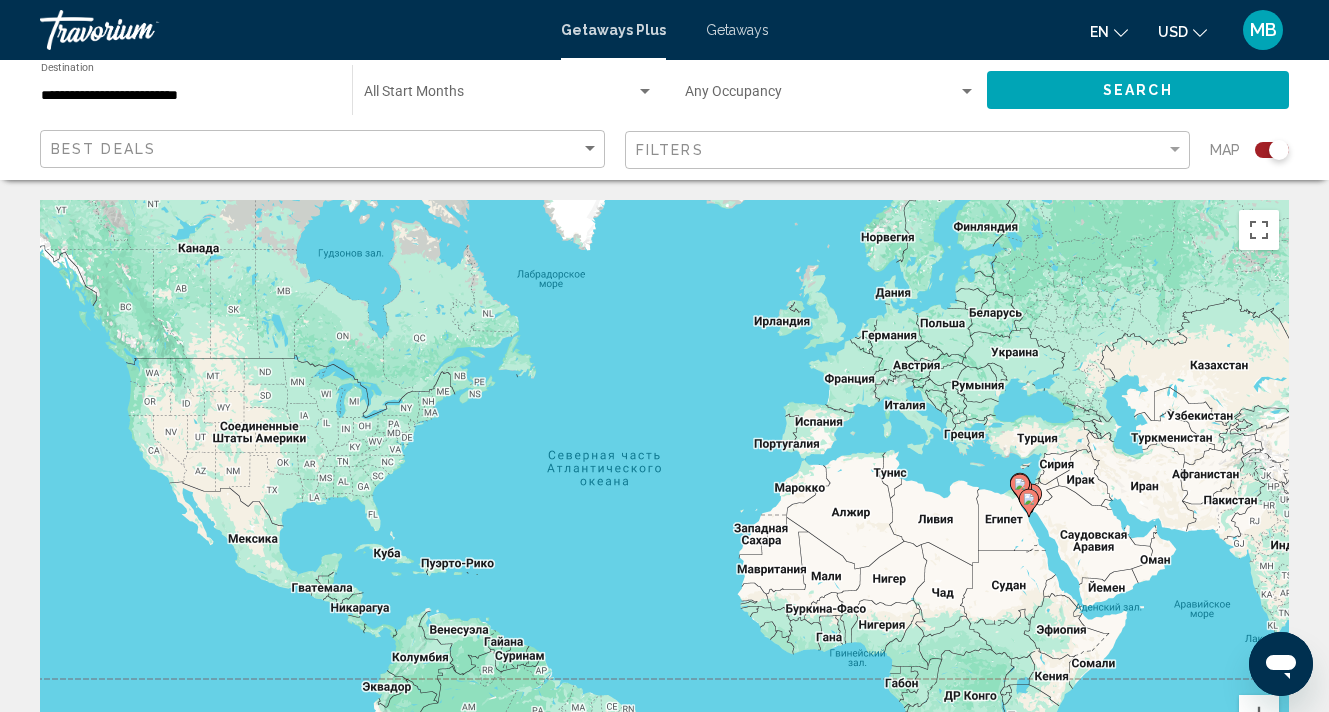 click 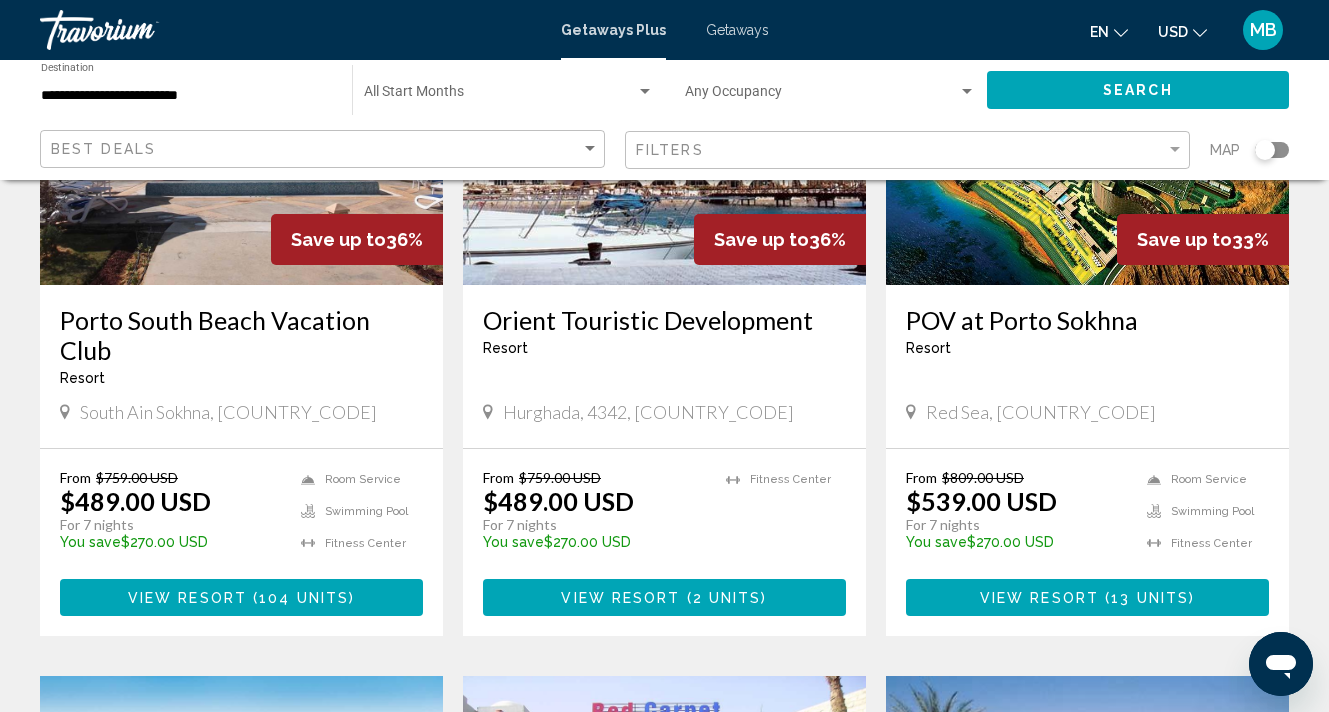 scroll, scrollTop: 312, scrollLeft: 0, axis: vertical 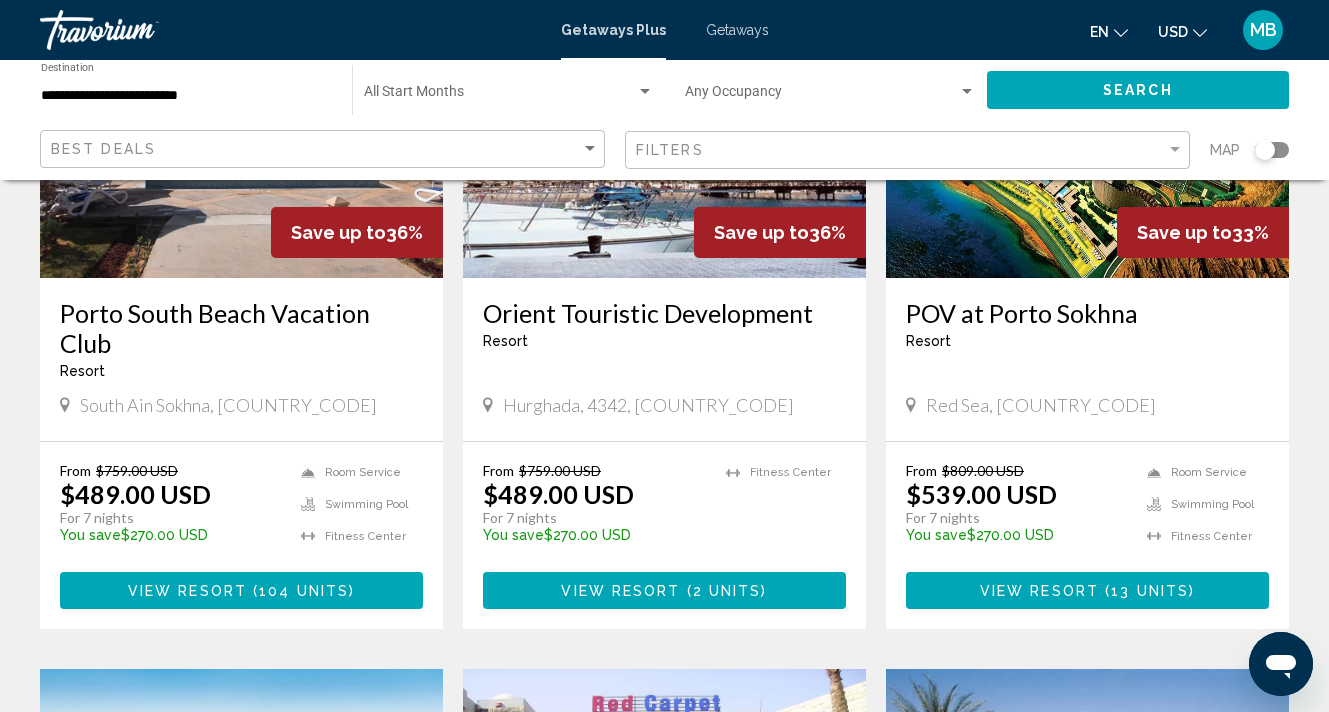 click on "View Resort" at bounding box center [1039, 591] 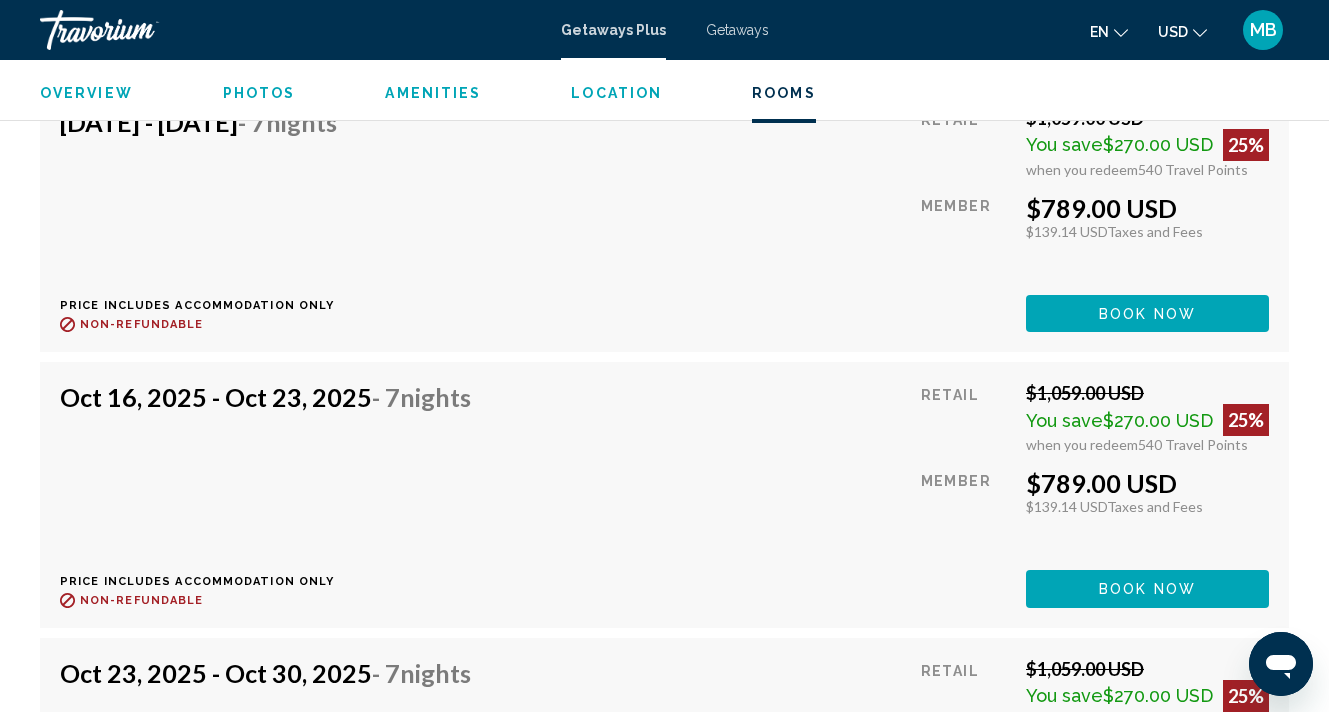 scroll, scrollTop: 4786, scrollLeft: 0, axis: vertical 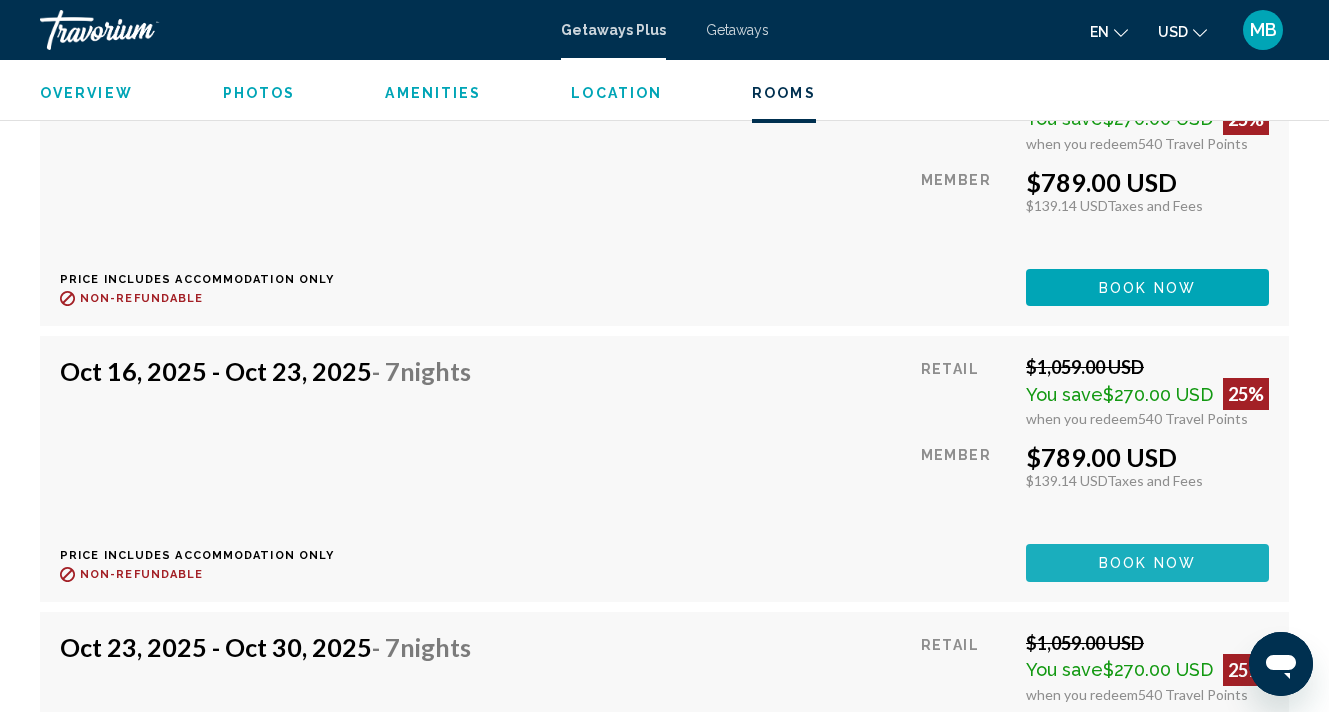 click on "Book now" at bounding box center [1147, -538] 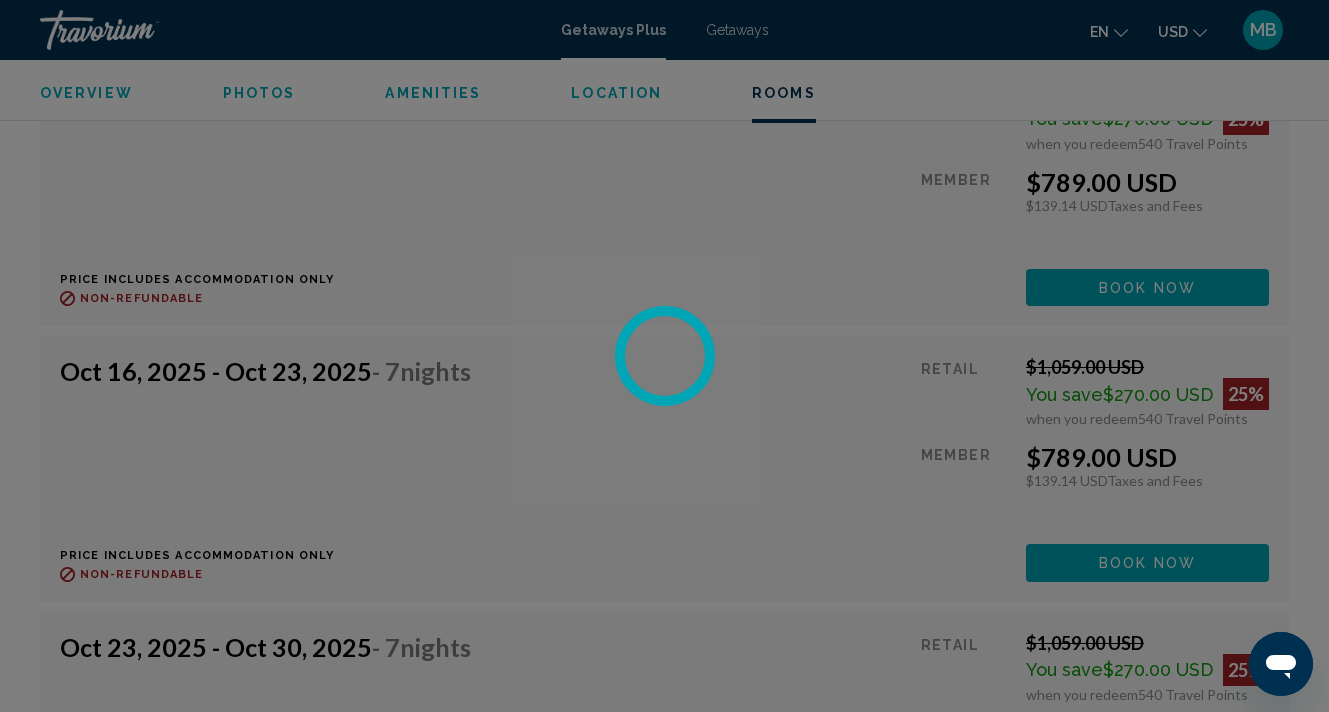 scroll, scrollTop: 0, scrollLeft: 0, axis: both 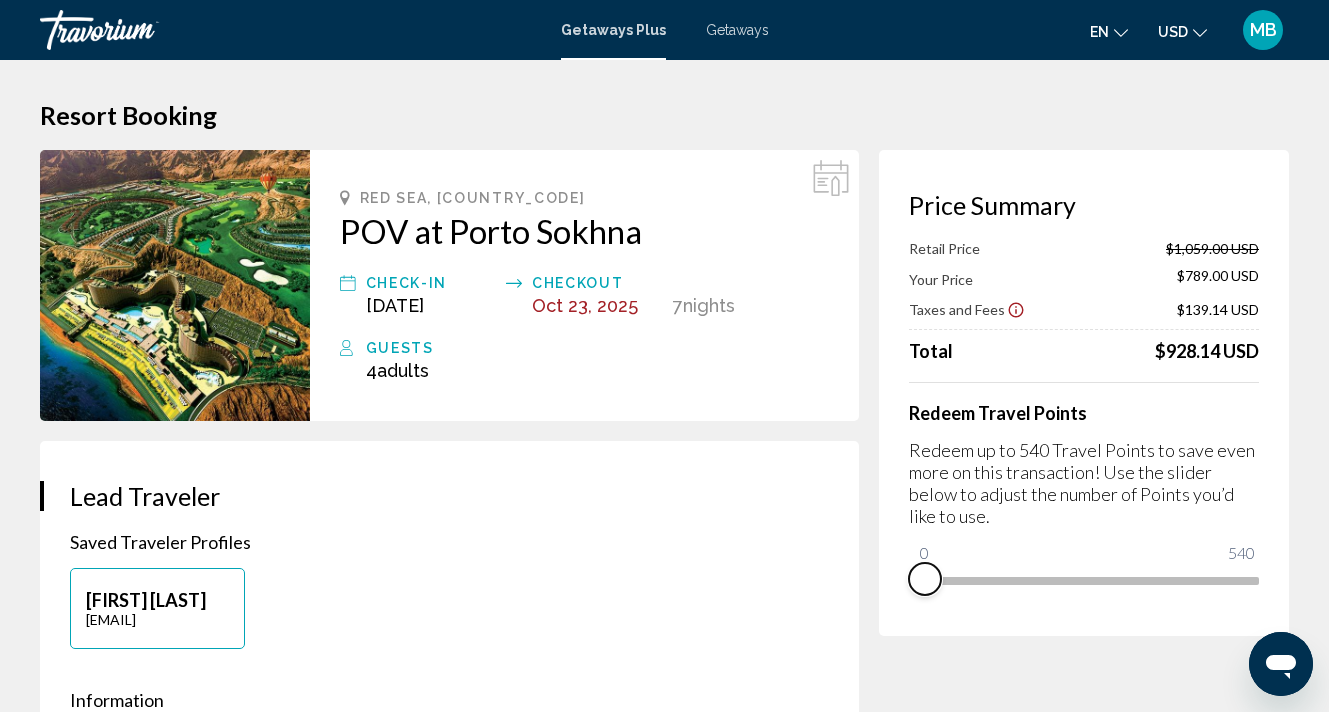 drag, startPoint x: 1255, startPoint y: 603, endPoint x: 668, endPoint y: 608, distance: 587.0213 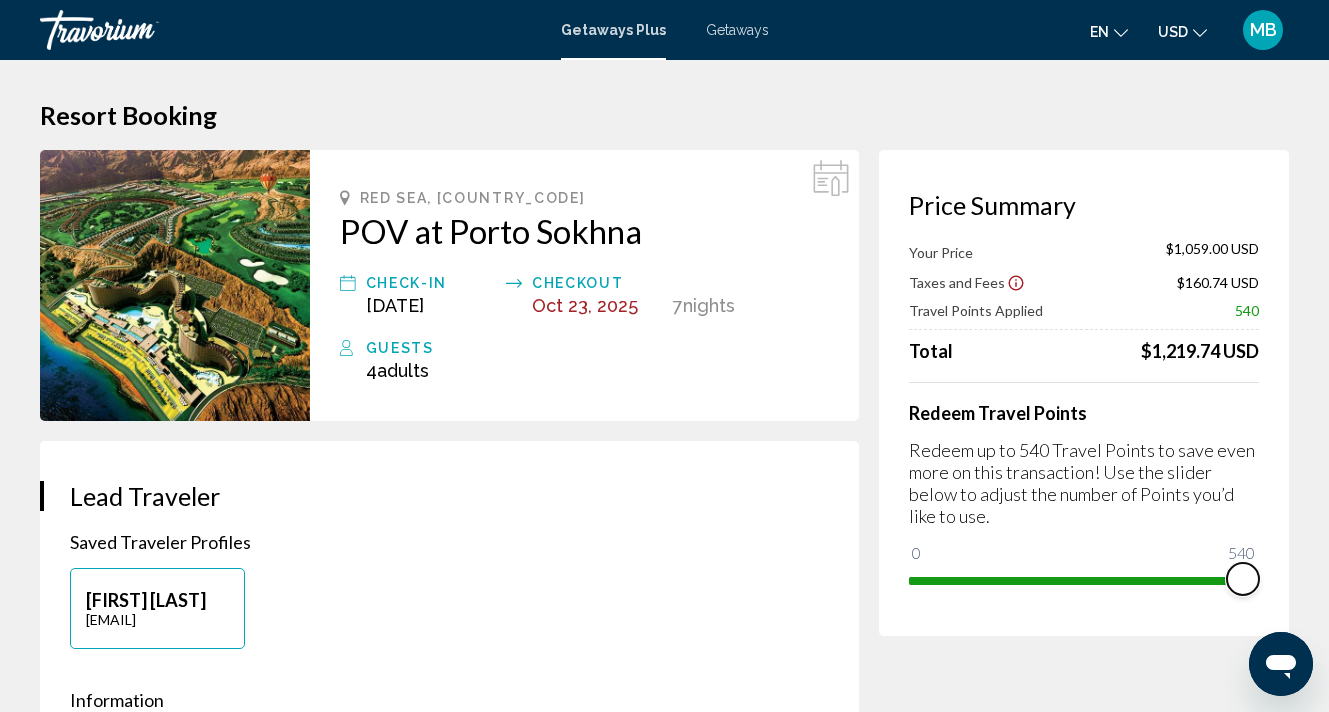 drag, startPoint x: 926, startPoint y: 548, endPoint x: 1352, endPoint y: 677, distance: 445.10336 